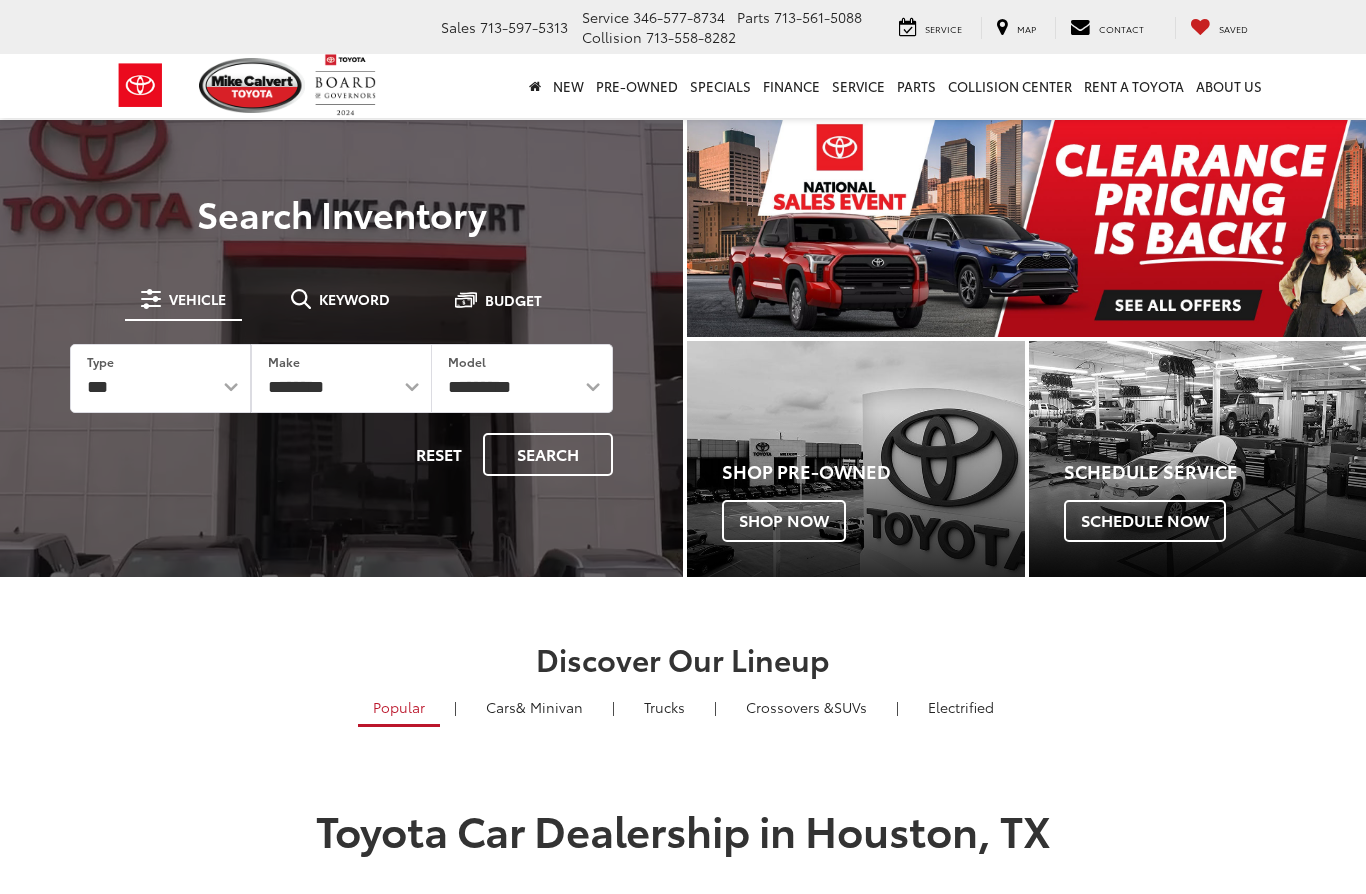 scroll, scrollTop: 0, scrollLeft: 0, axis: both 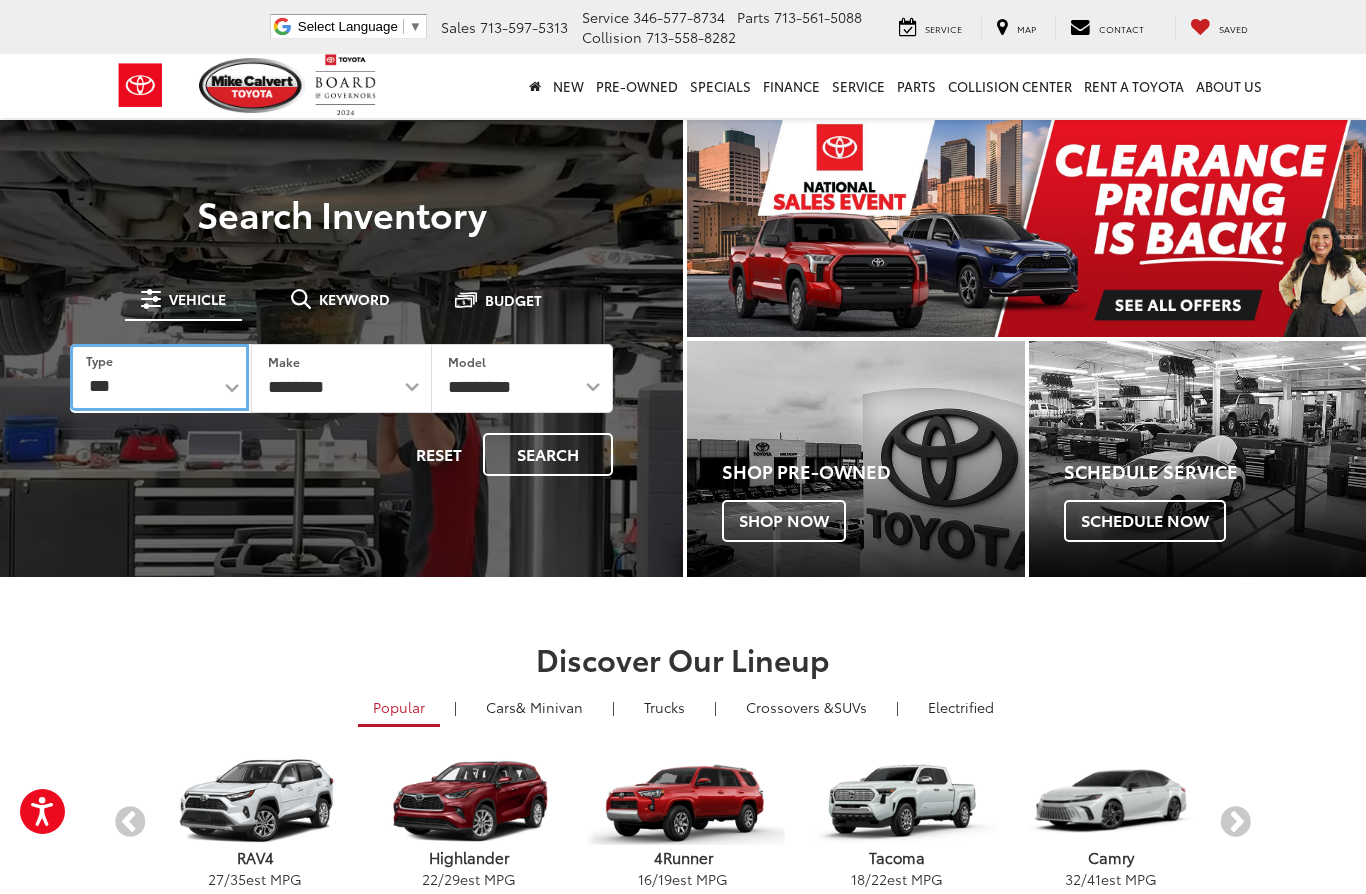 click on "***
***
****
*********" at bounding box center (159, 377) 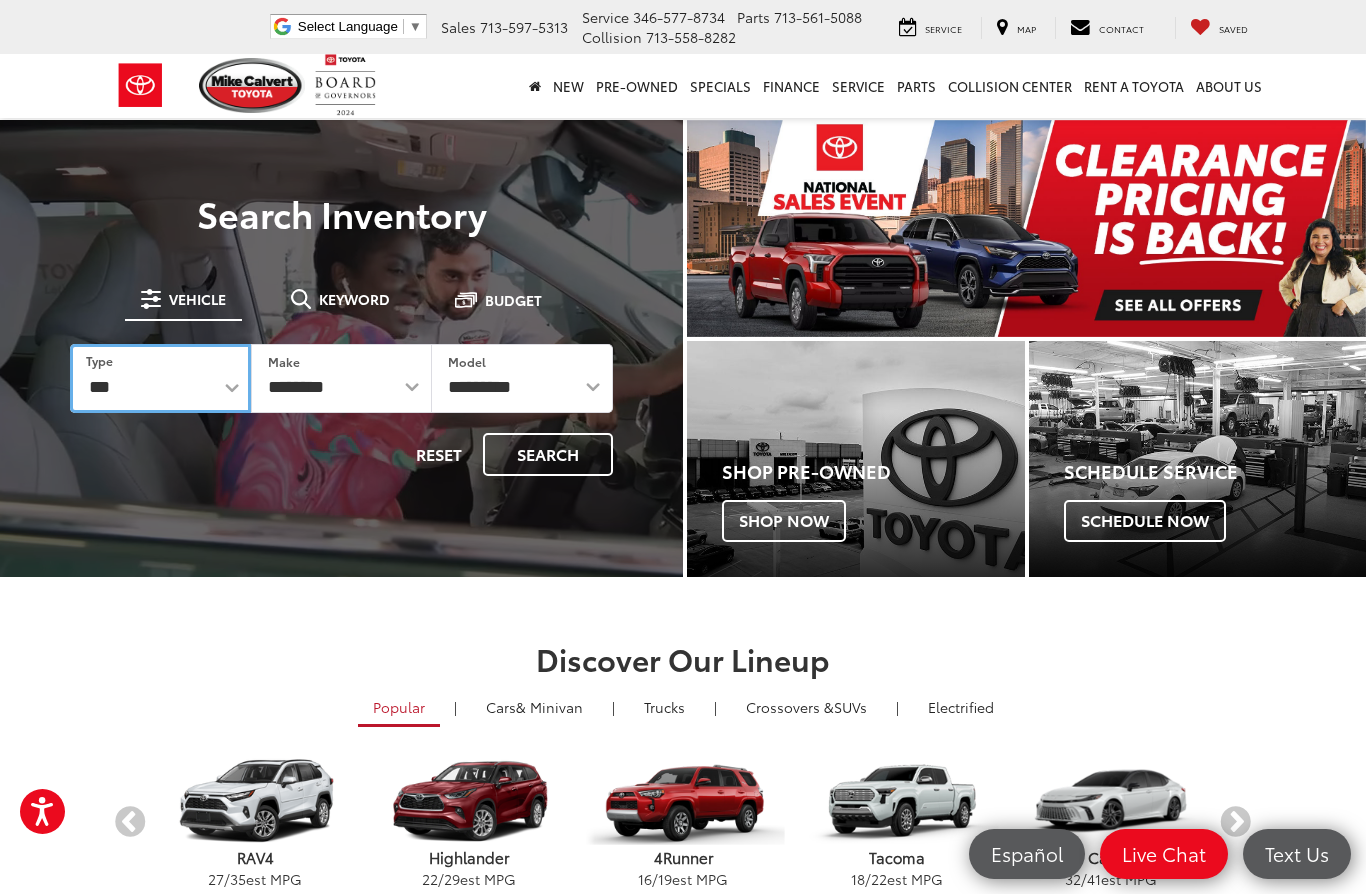 select on "******" 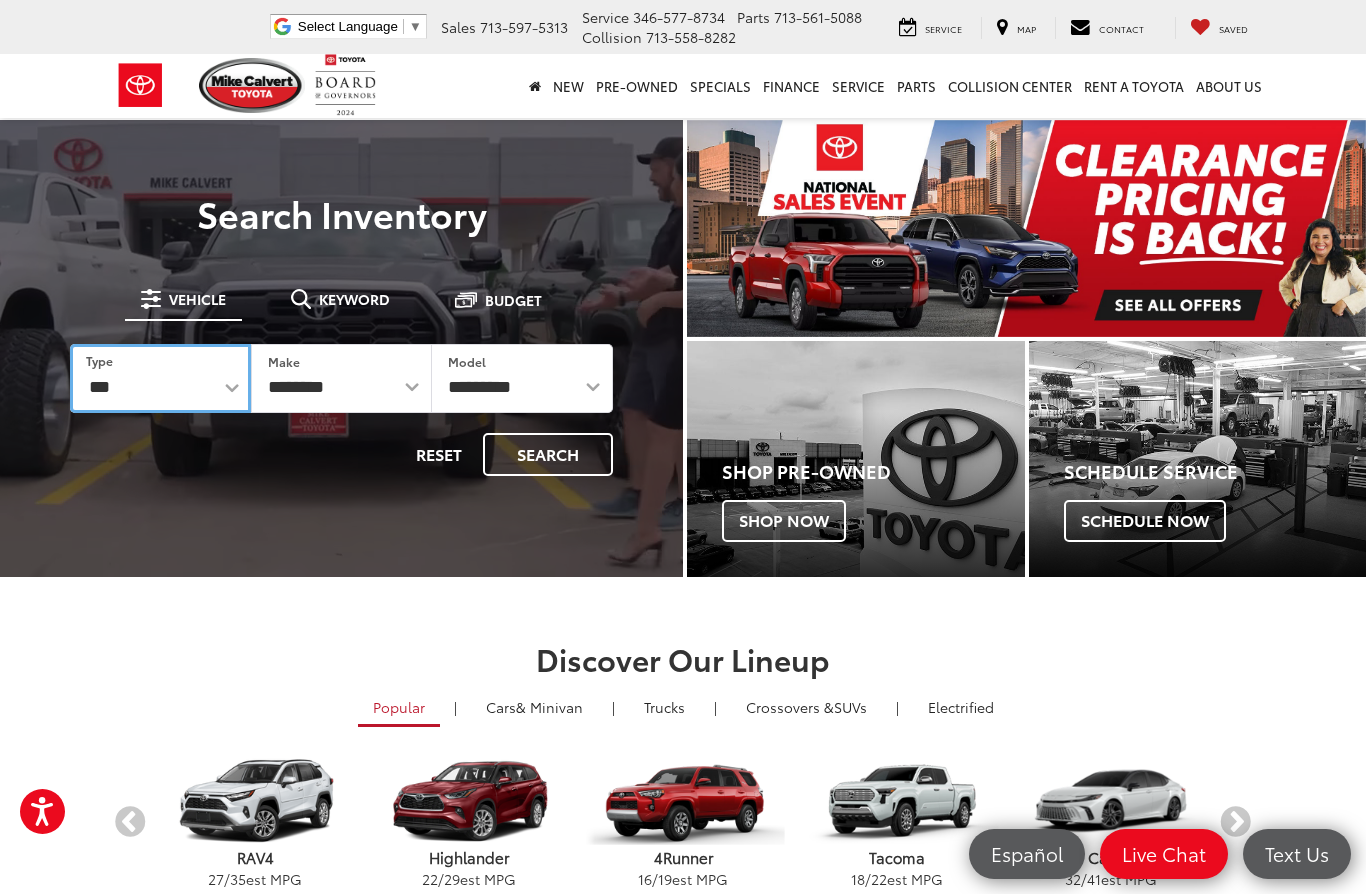 select on "******" 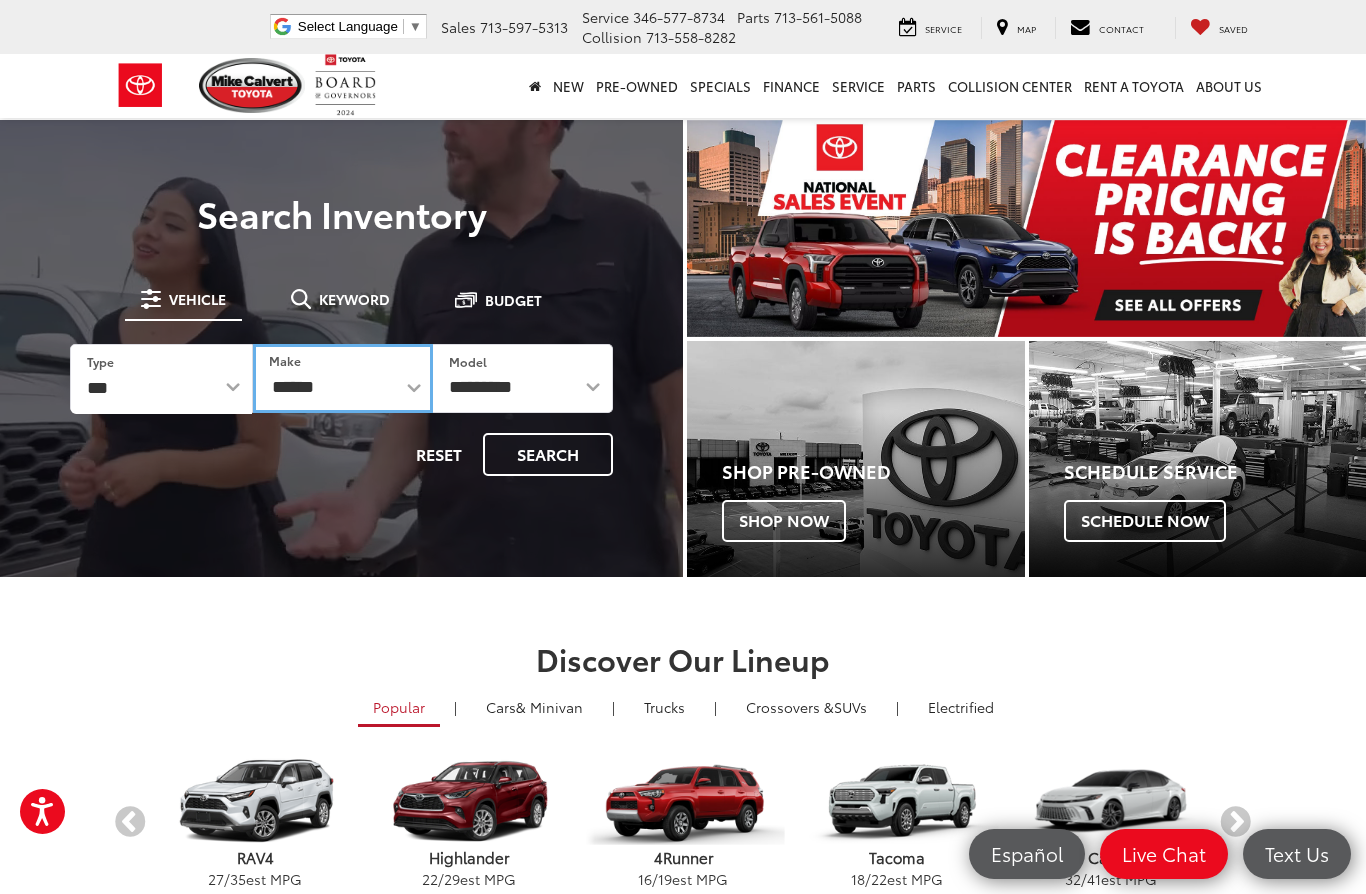 click on "******** ******" at bounding box center (343, 378) 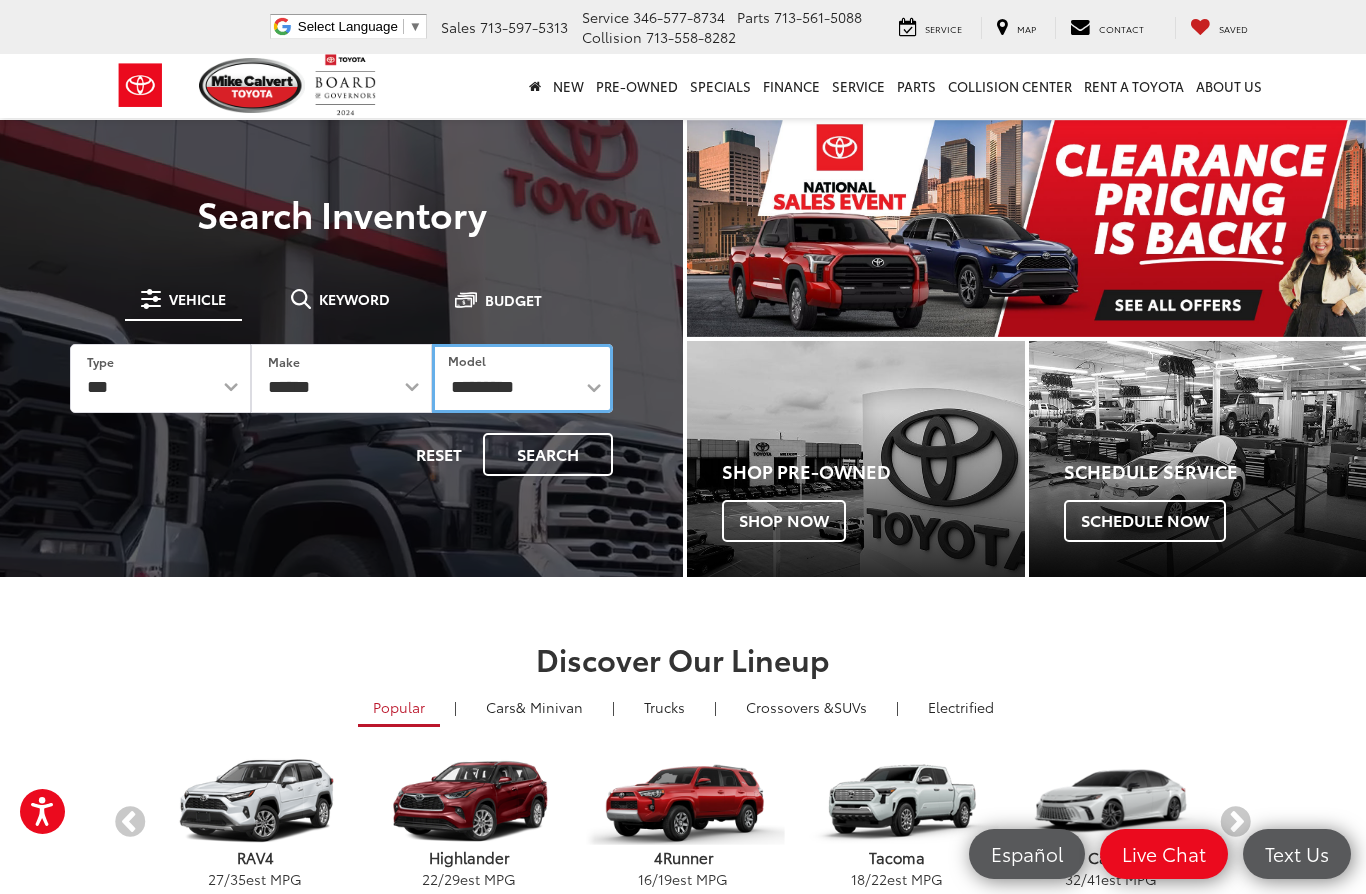 click on "**********" at bounding box center [522, 378] 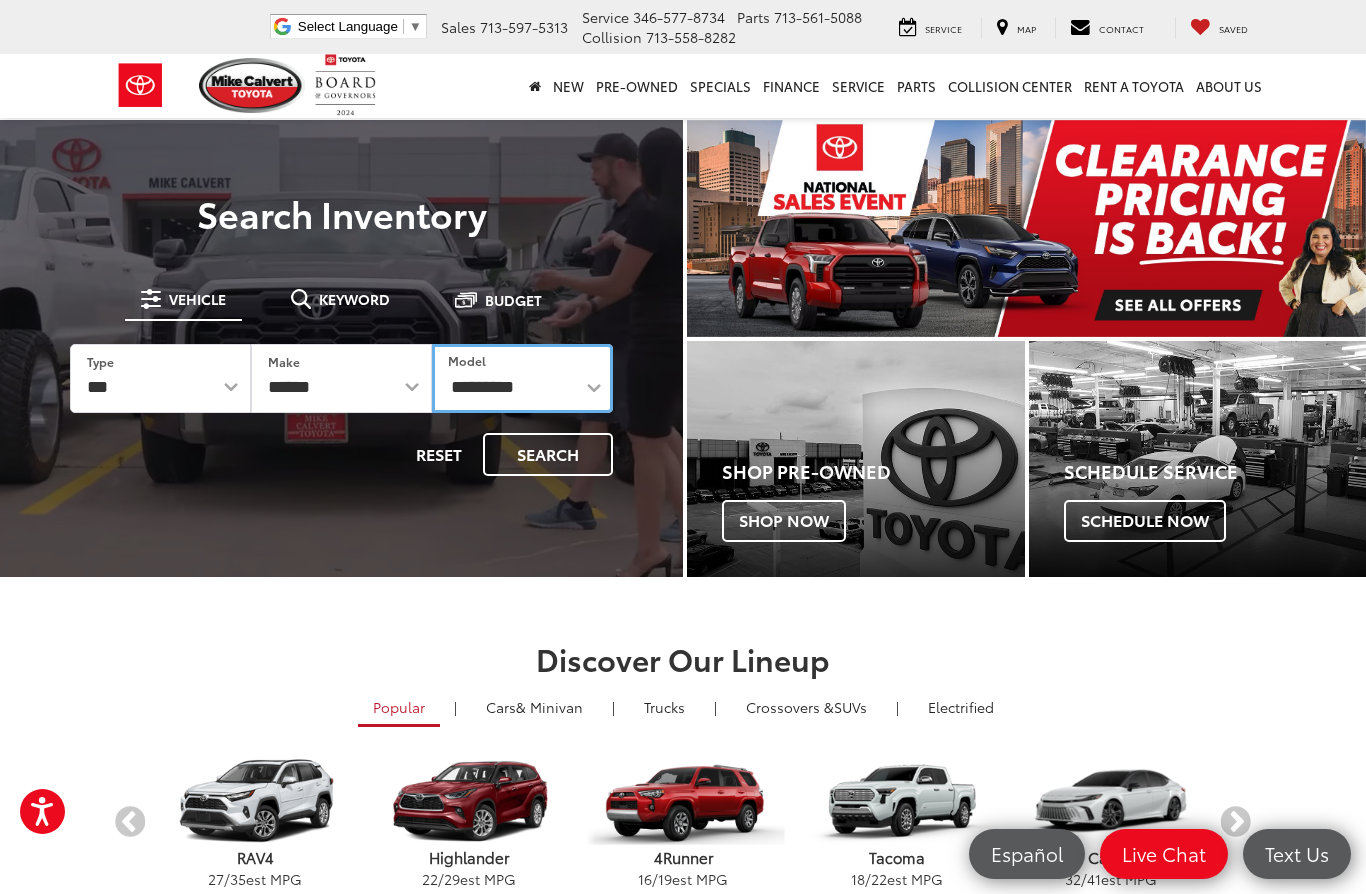 select on "**********" 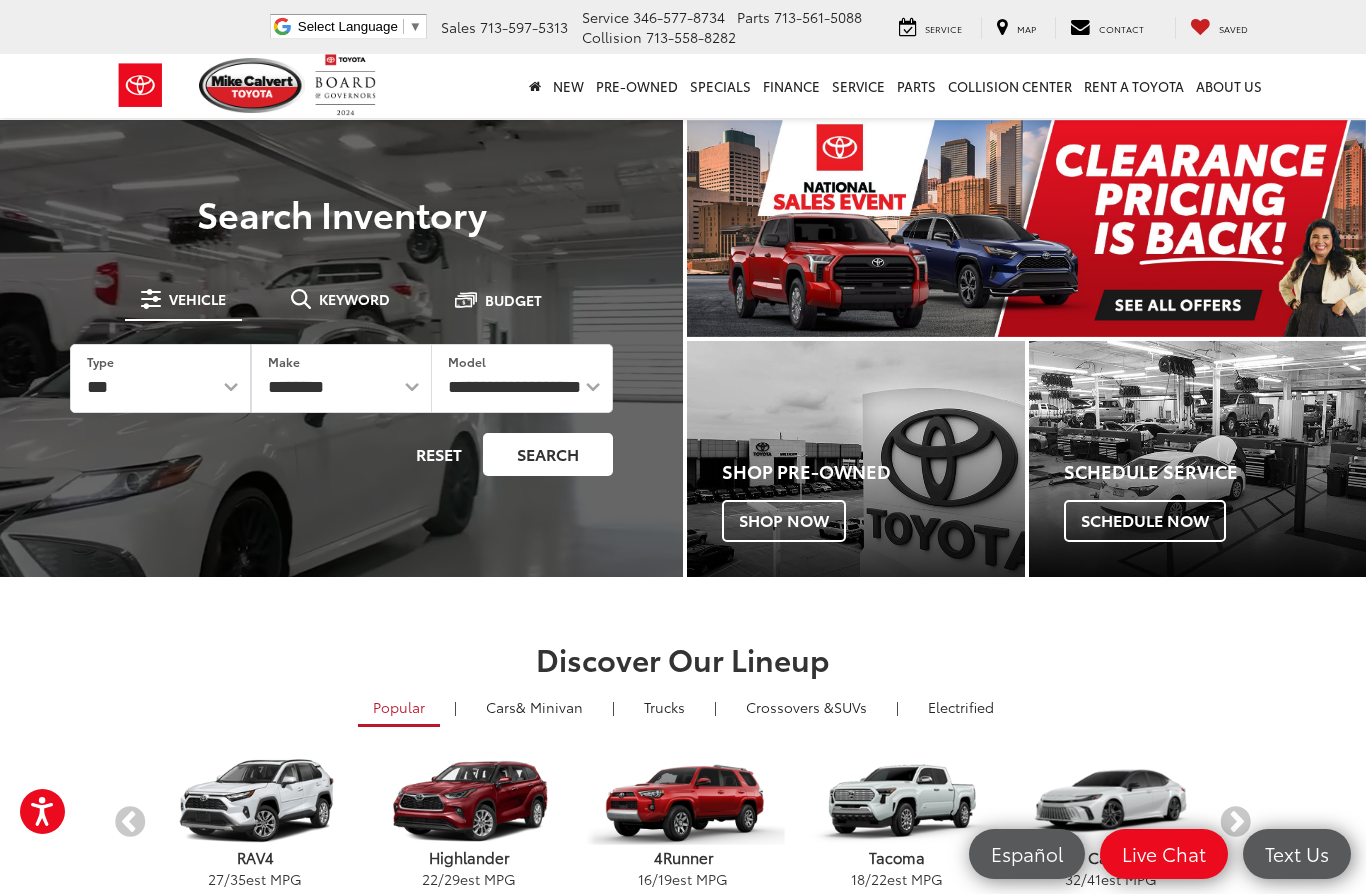 click on "Search" at bounding box center [548, 454] 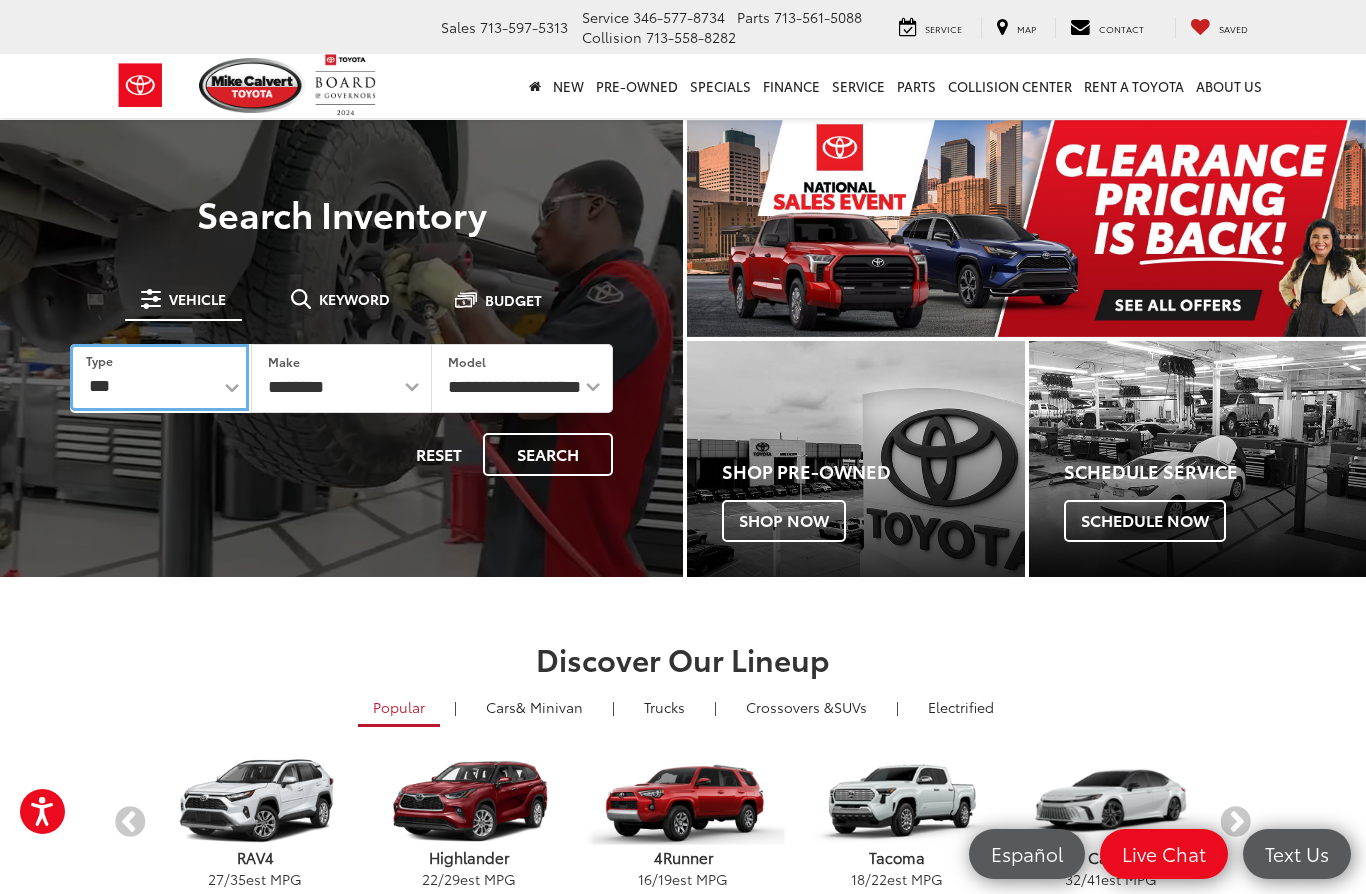 click on "***
***
****
*********" at bounding box center [159, 377] 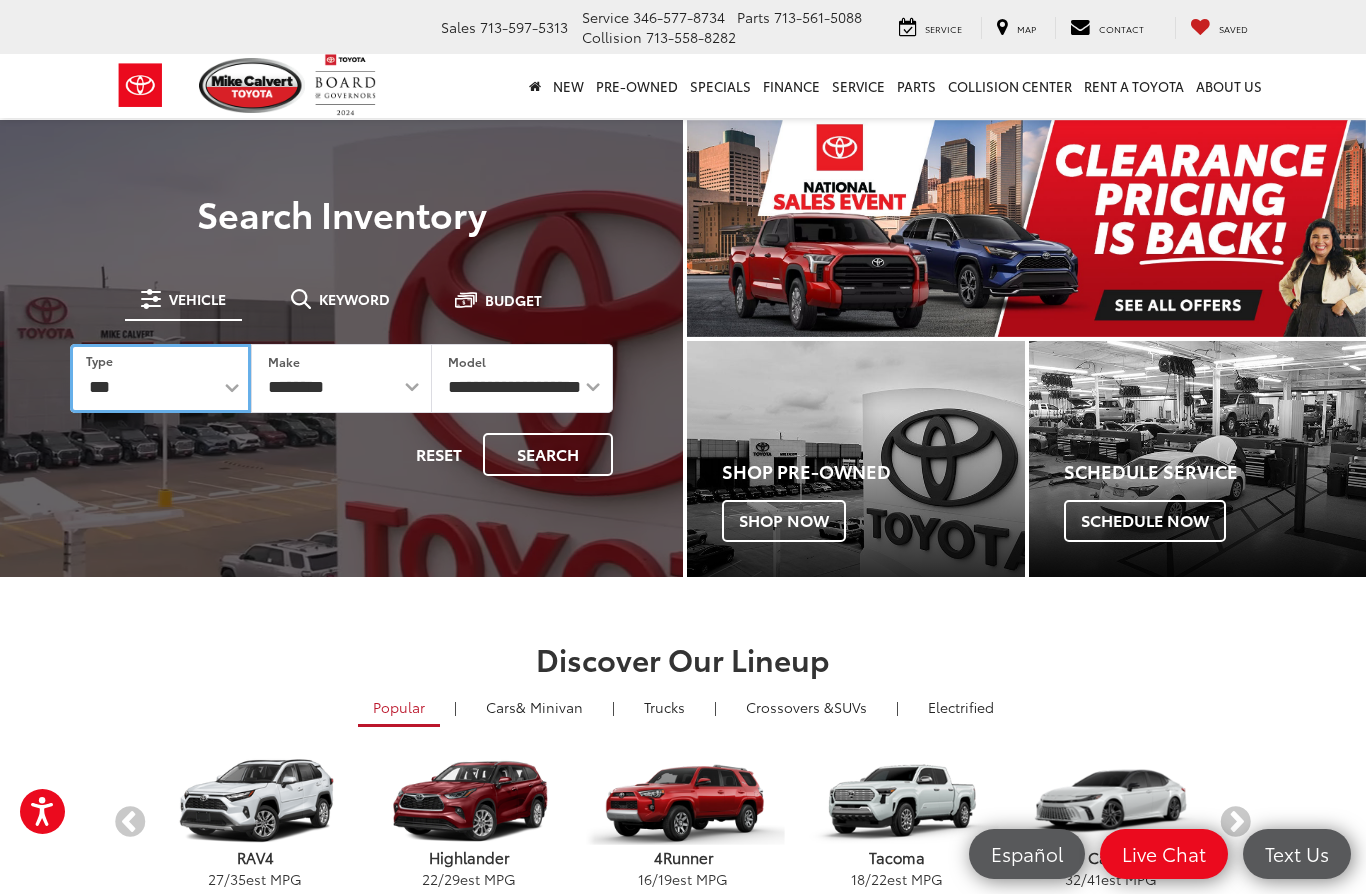 select on "********" 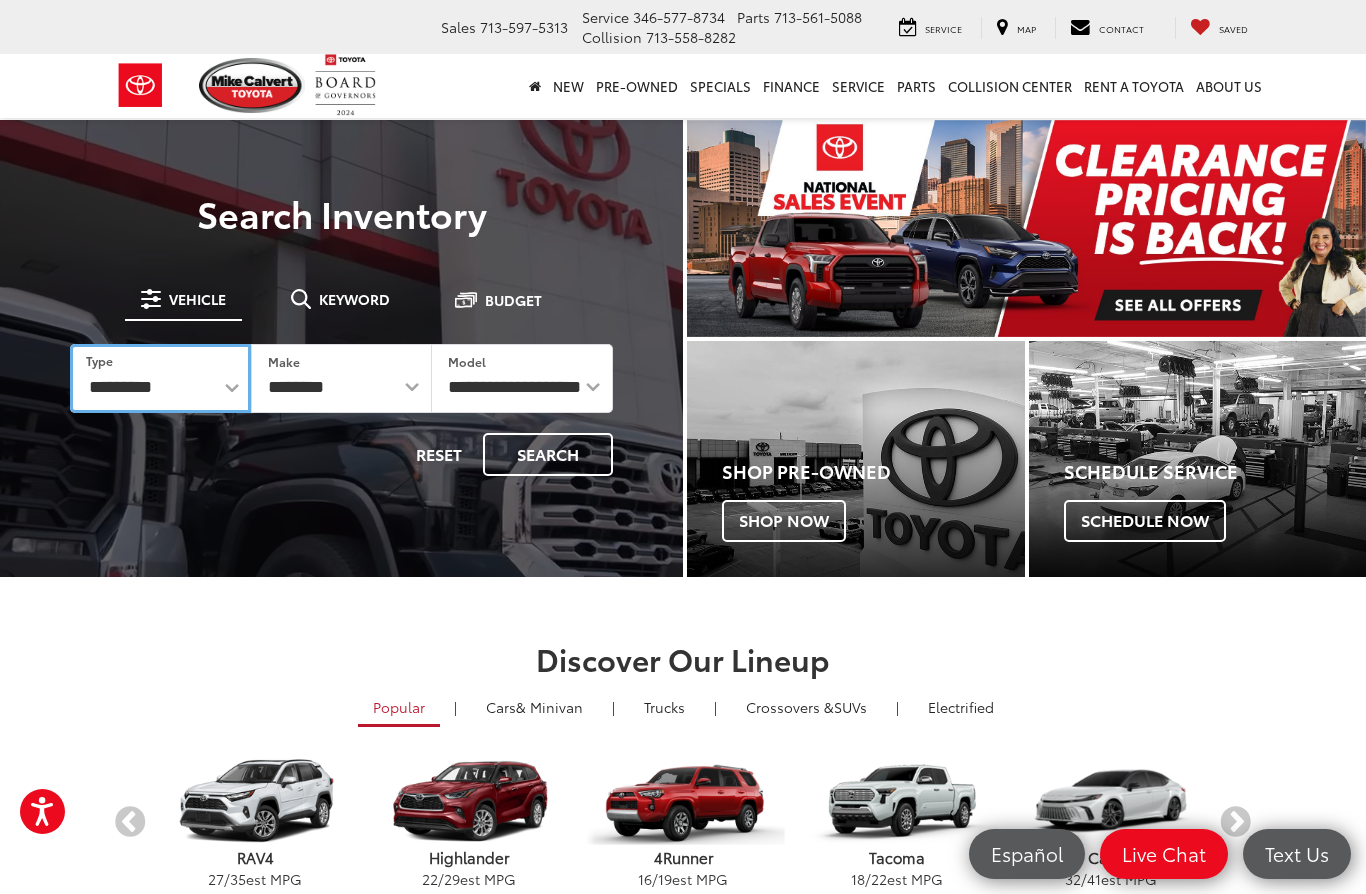 select on "******" 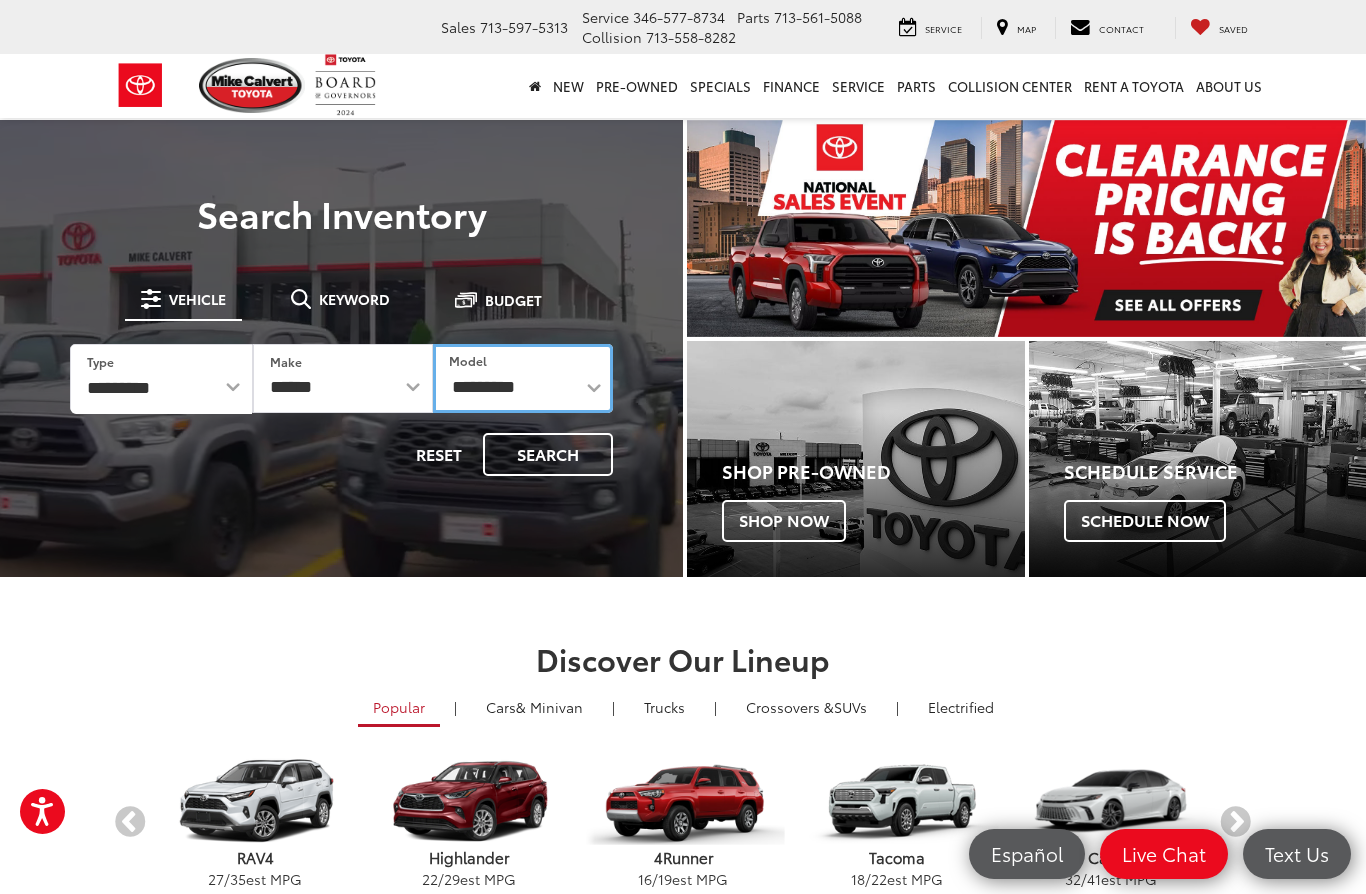 click on "**********" at bounding box center [523, 378] 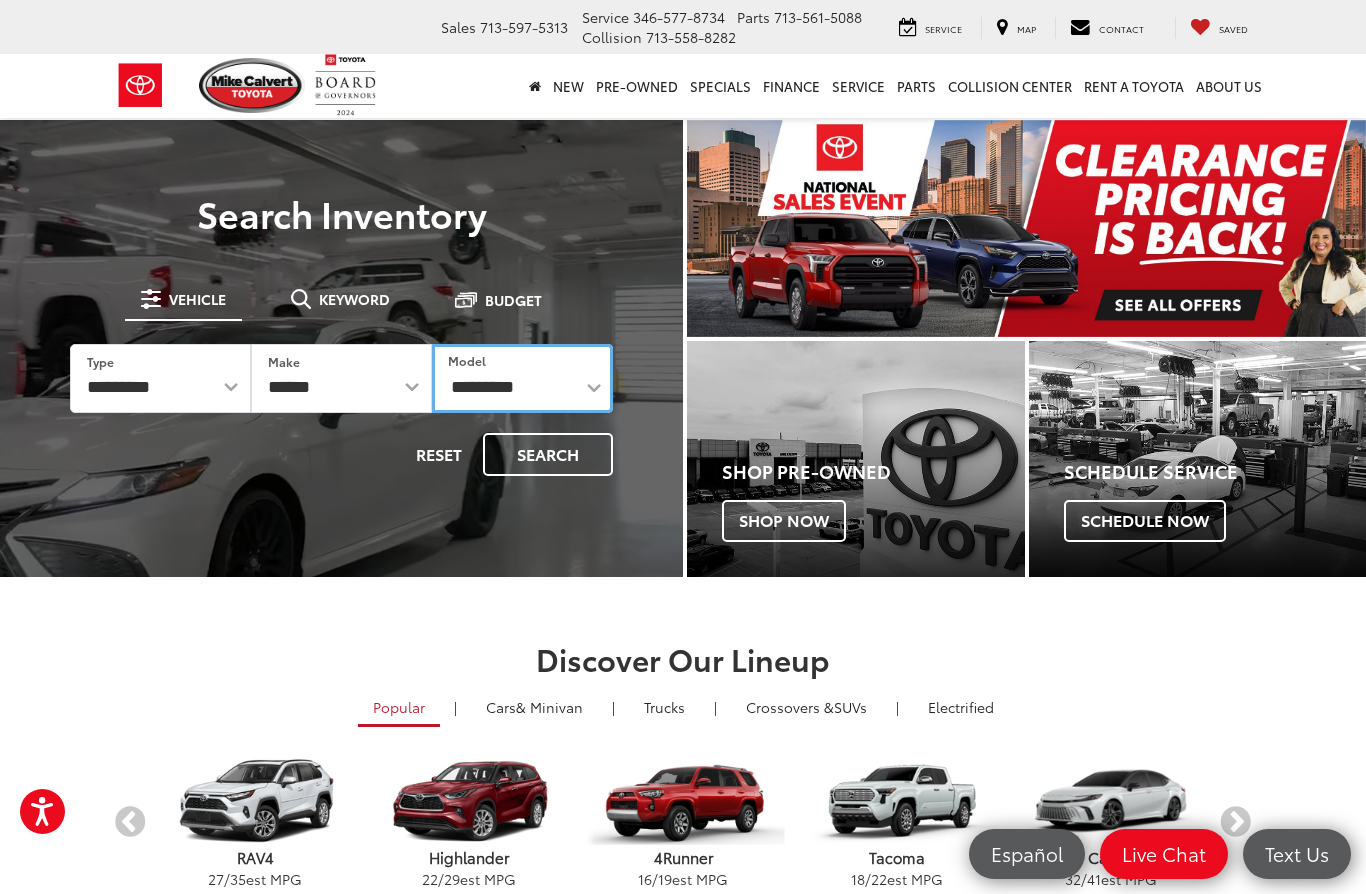 select on "*******" 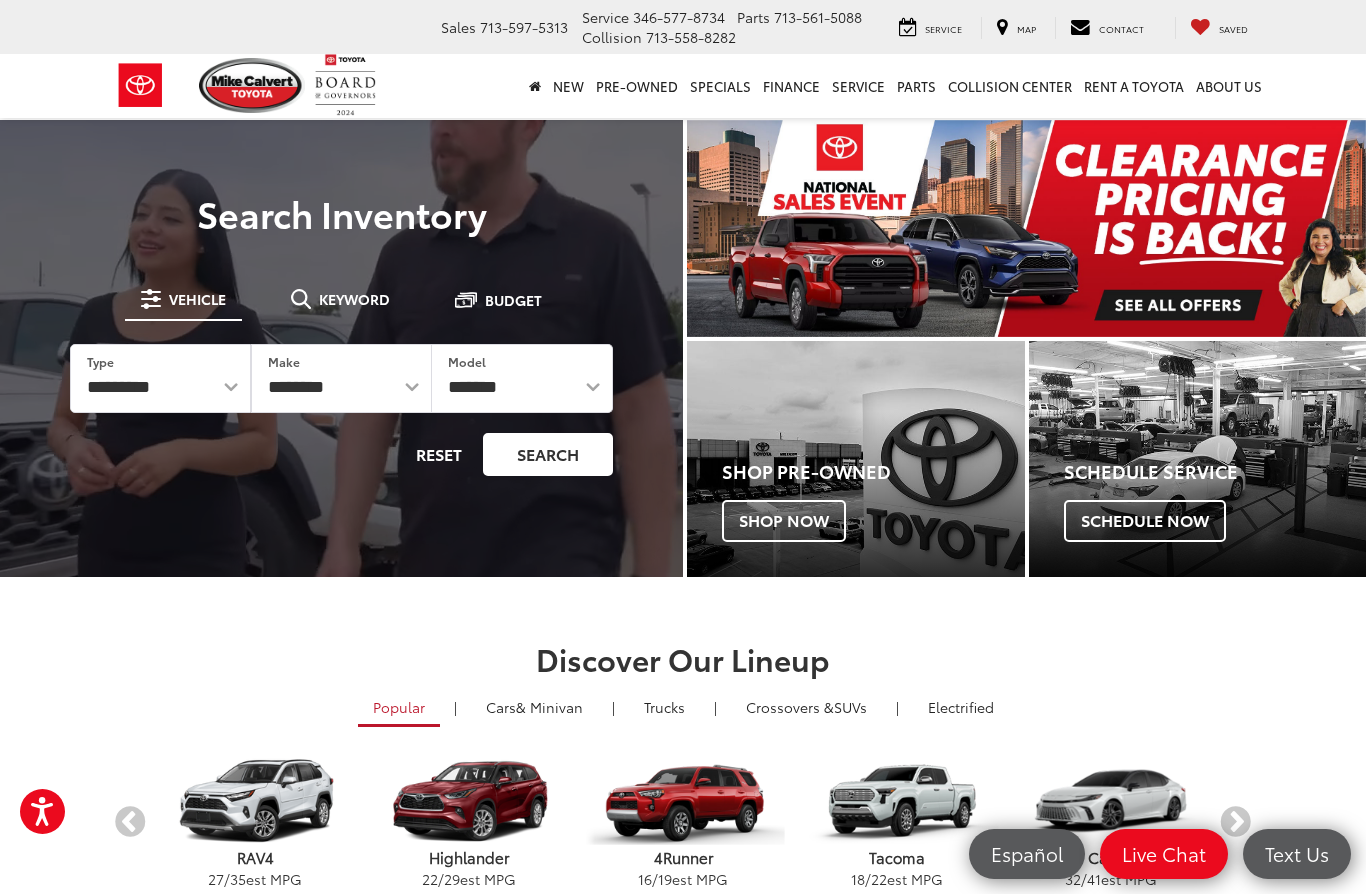 click on "Search" at bounding box center (548, 454) 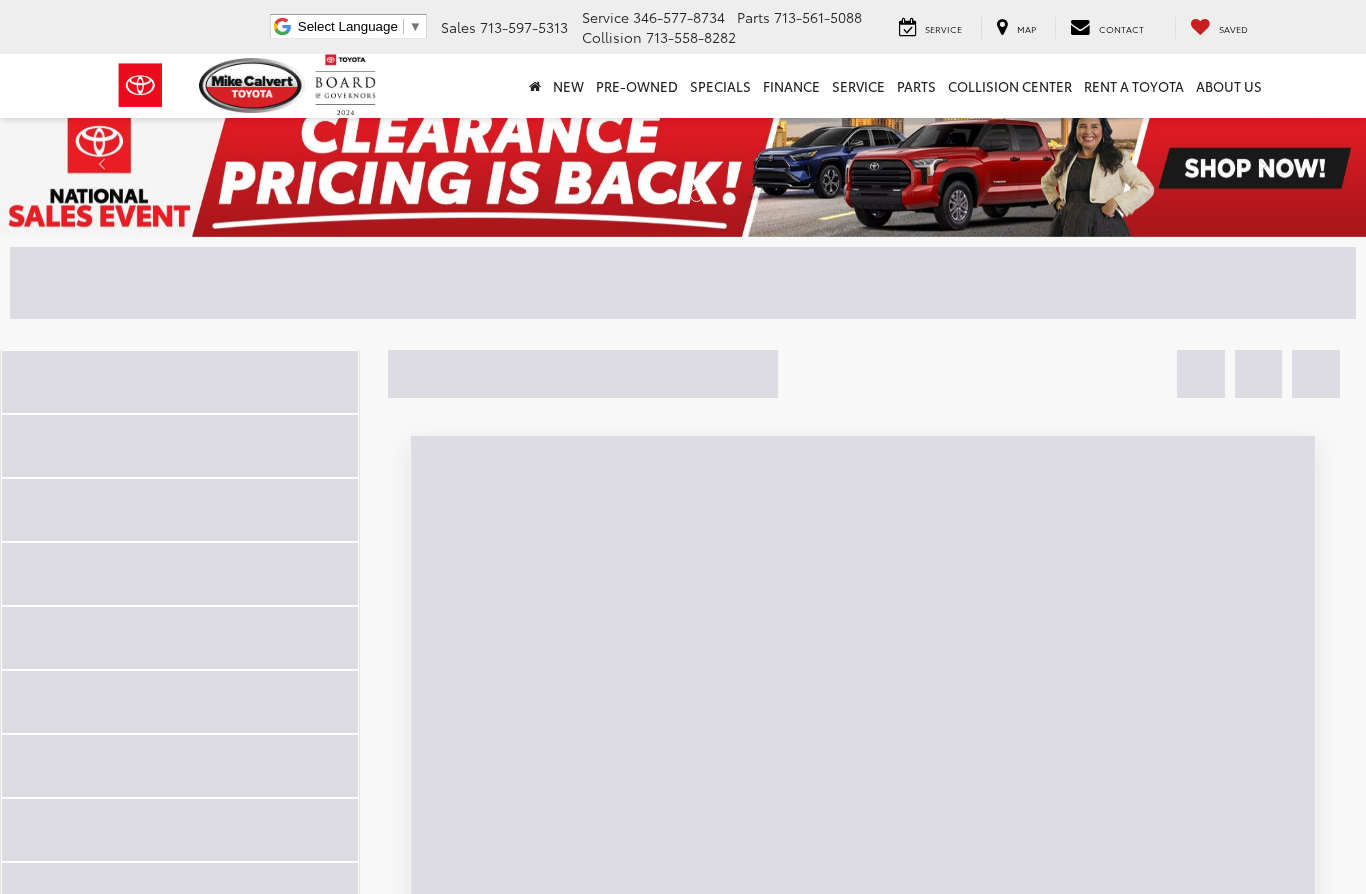 scroll, scrollTop: 0, scrollLeft: 0, axis: both 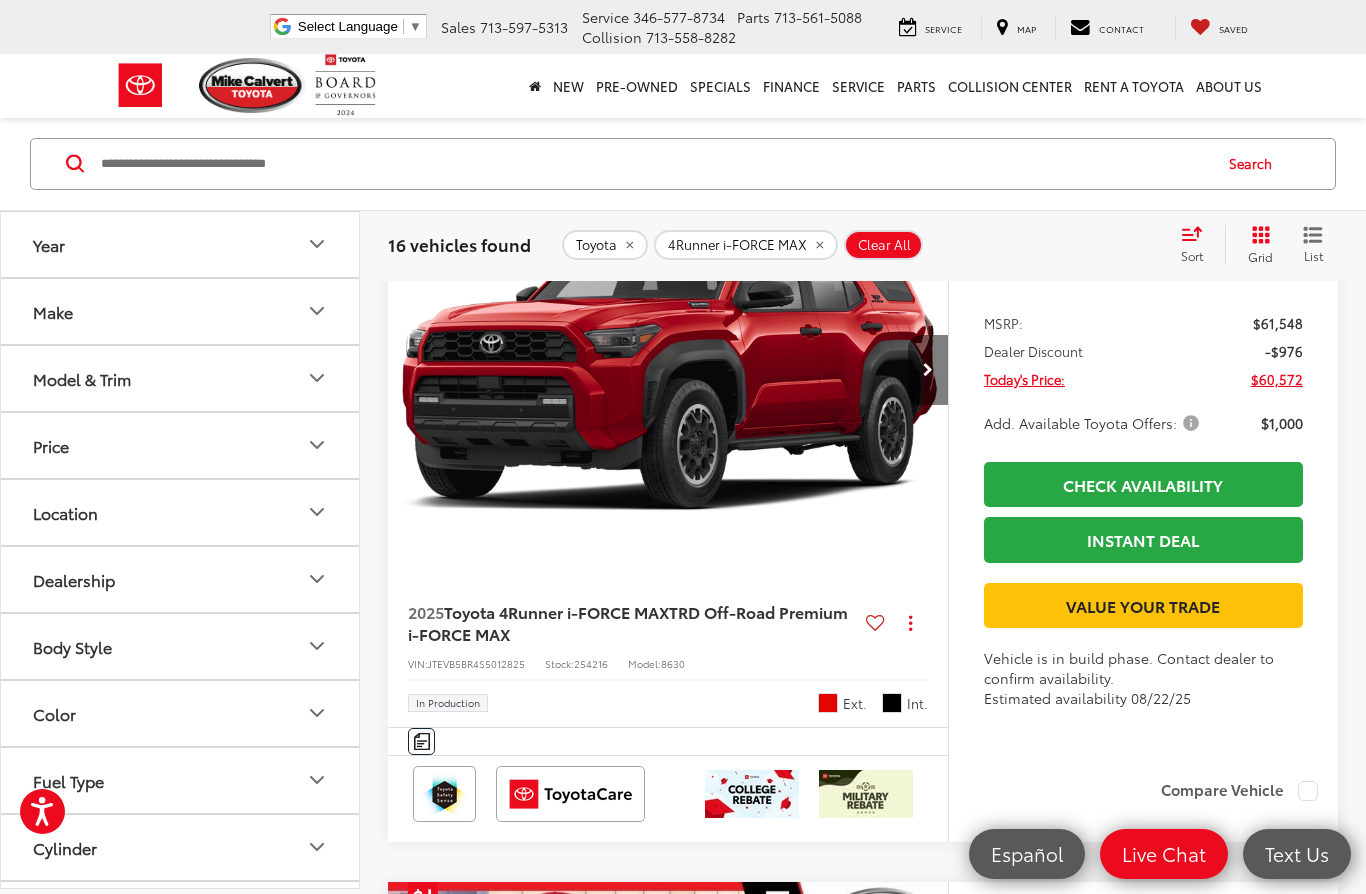 click at bounding box center (928, 370) 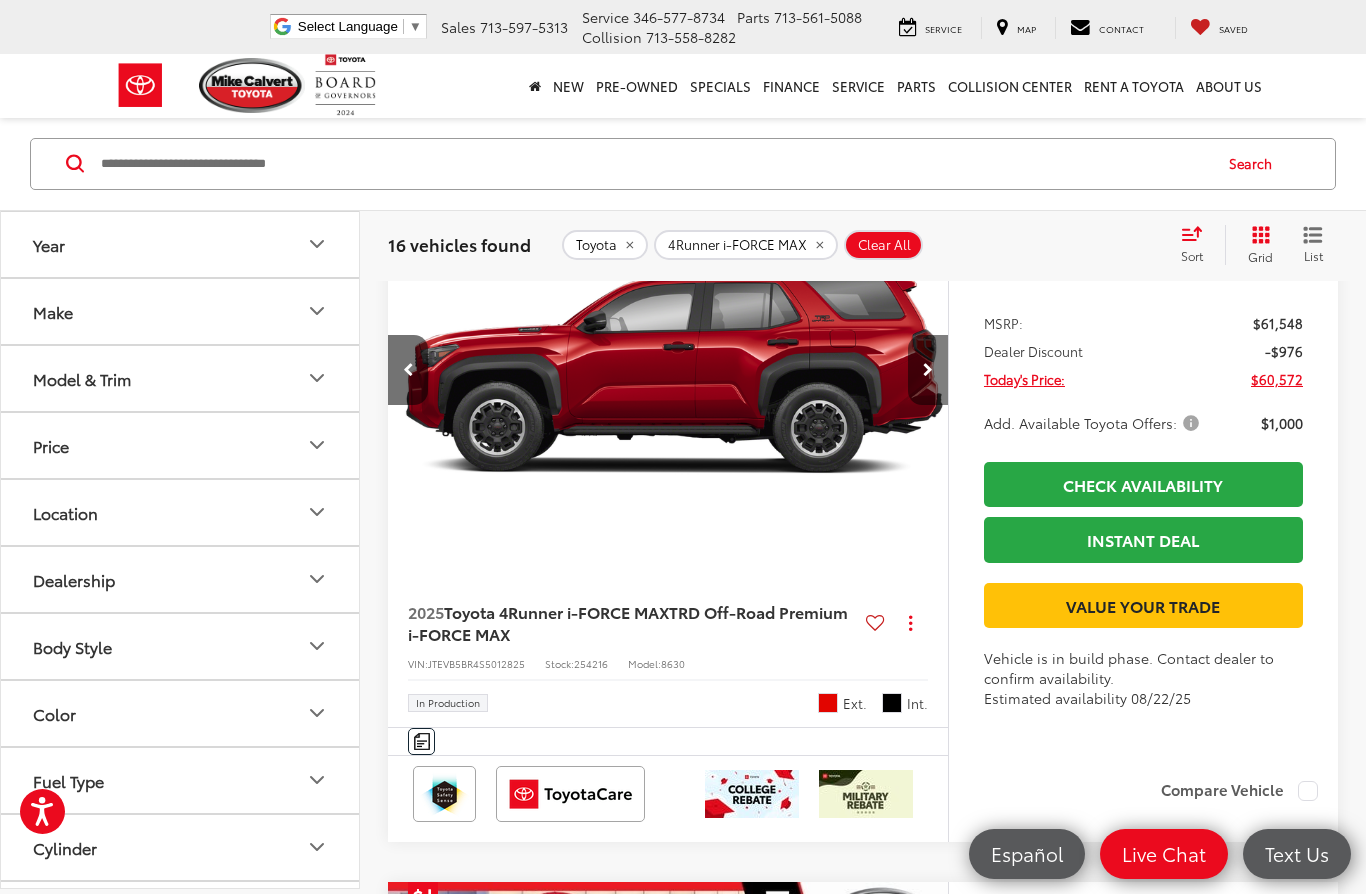scroll, scrollTop: 0, scrollLeft: 563, axis: horizontal 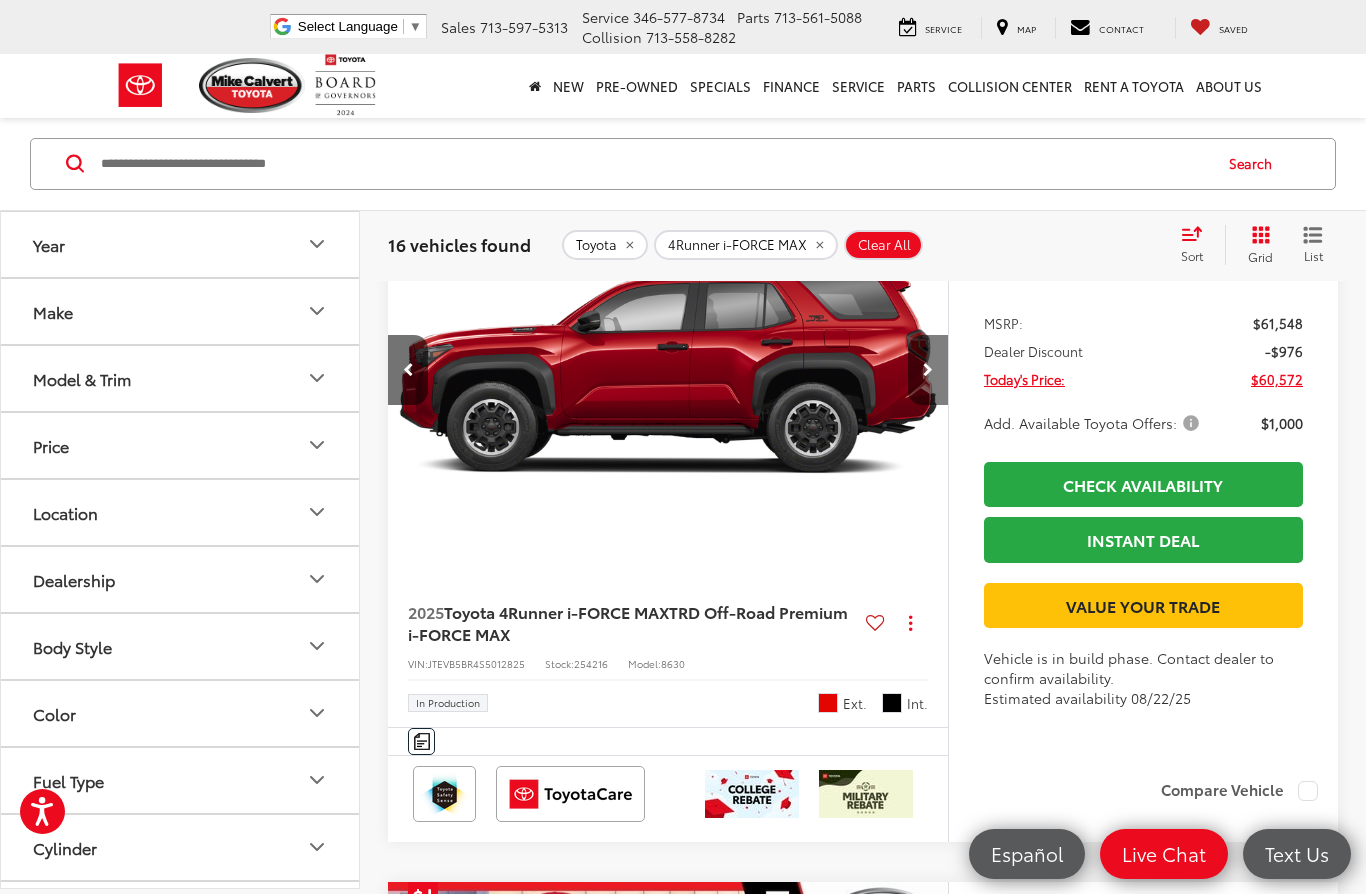 click at bounding box center [928, 370] 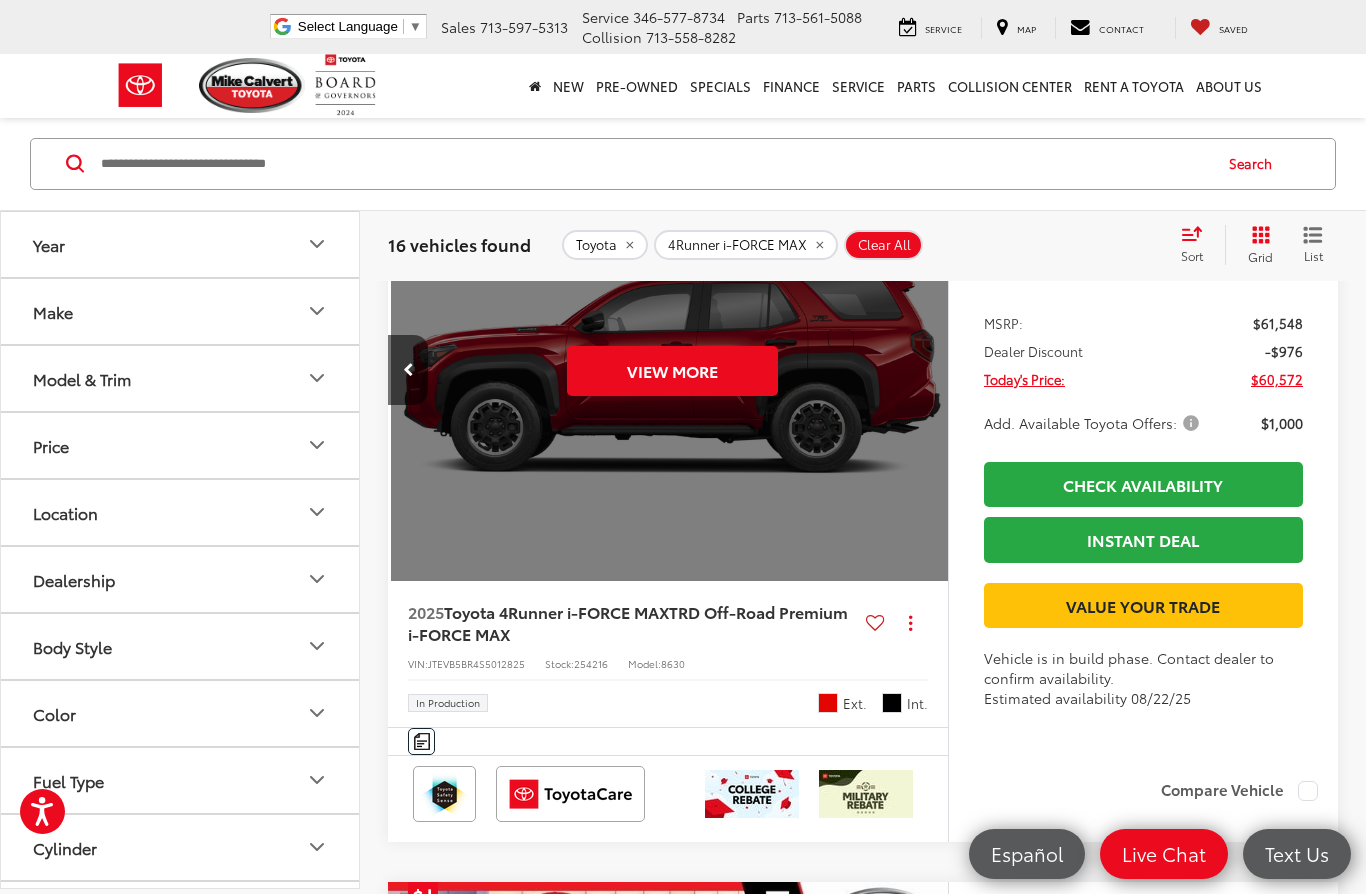 scroll, scrollTop: 0, scrollLeft: 1126, axis: horizontal 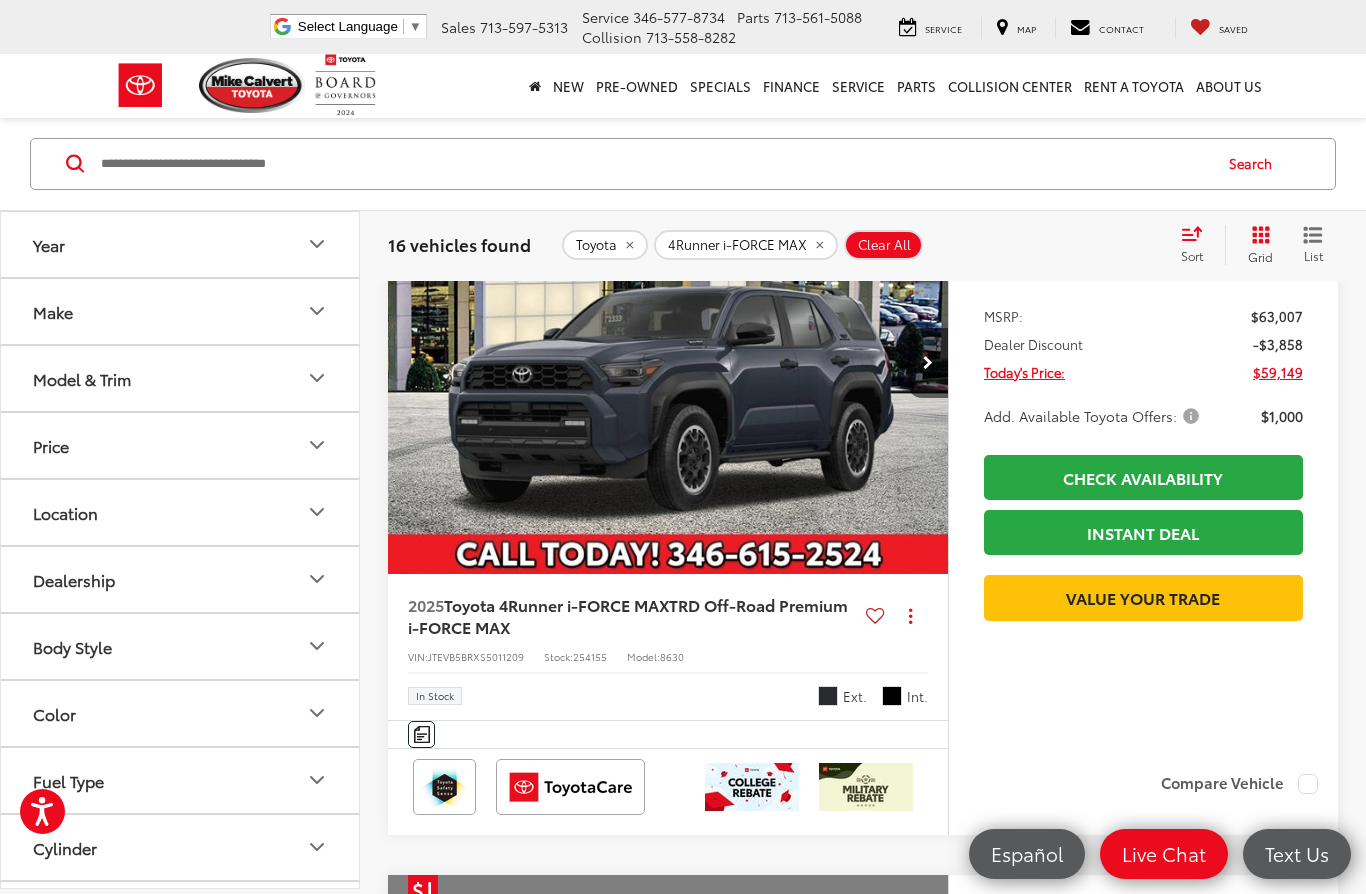 click 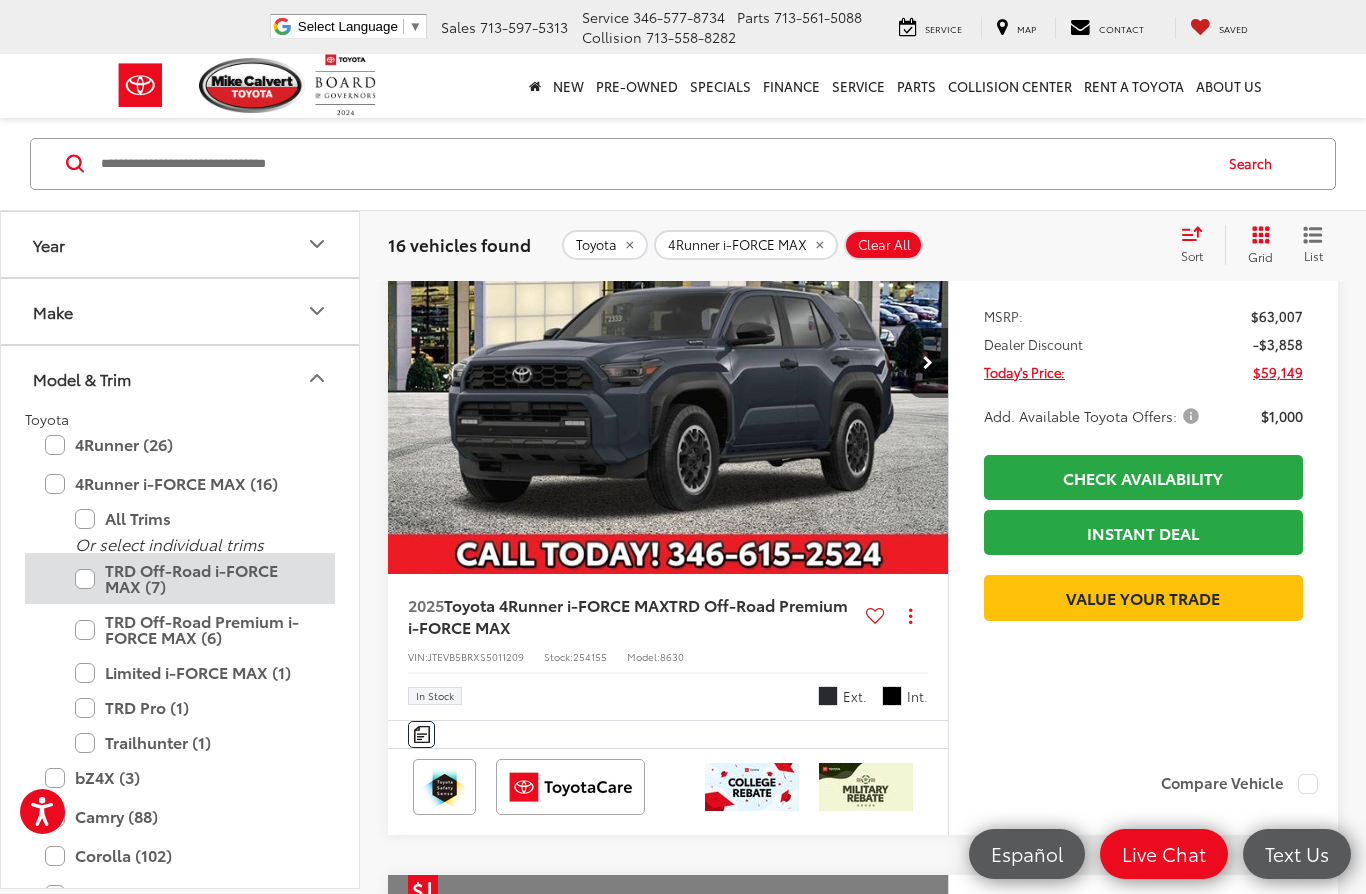 click on "TRD Off-Road i-FORCE MAX (7)" at bounding box center (195, 579) 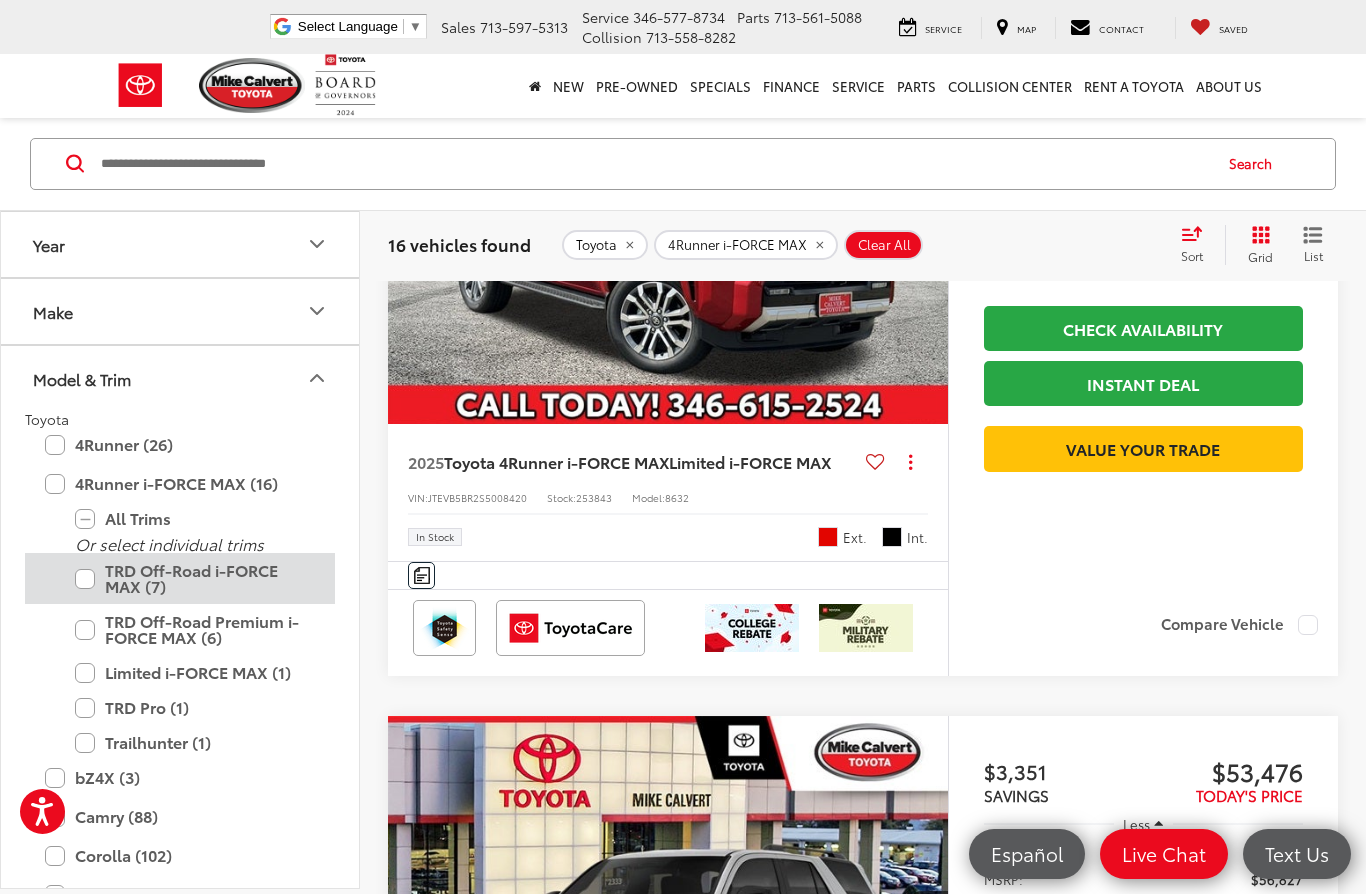 scroll, scrollTop: 119, scrollLeft: 0, axis: vertical 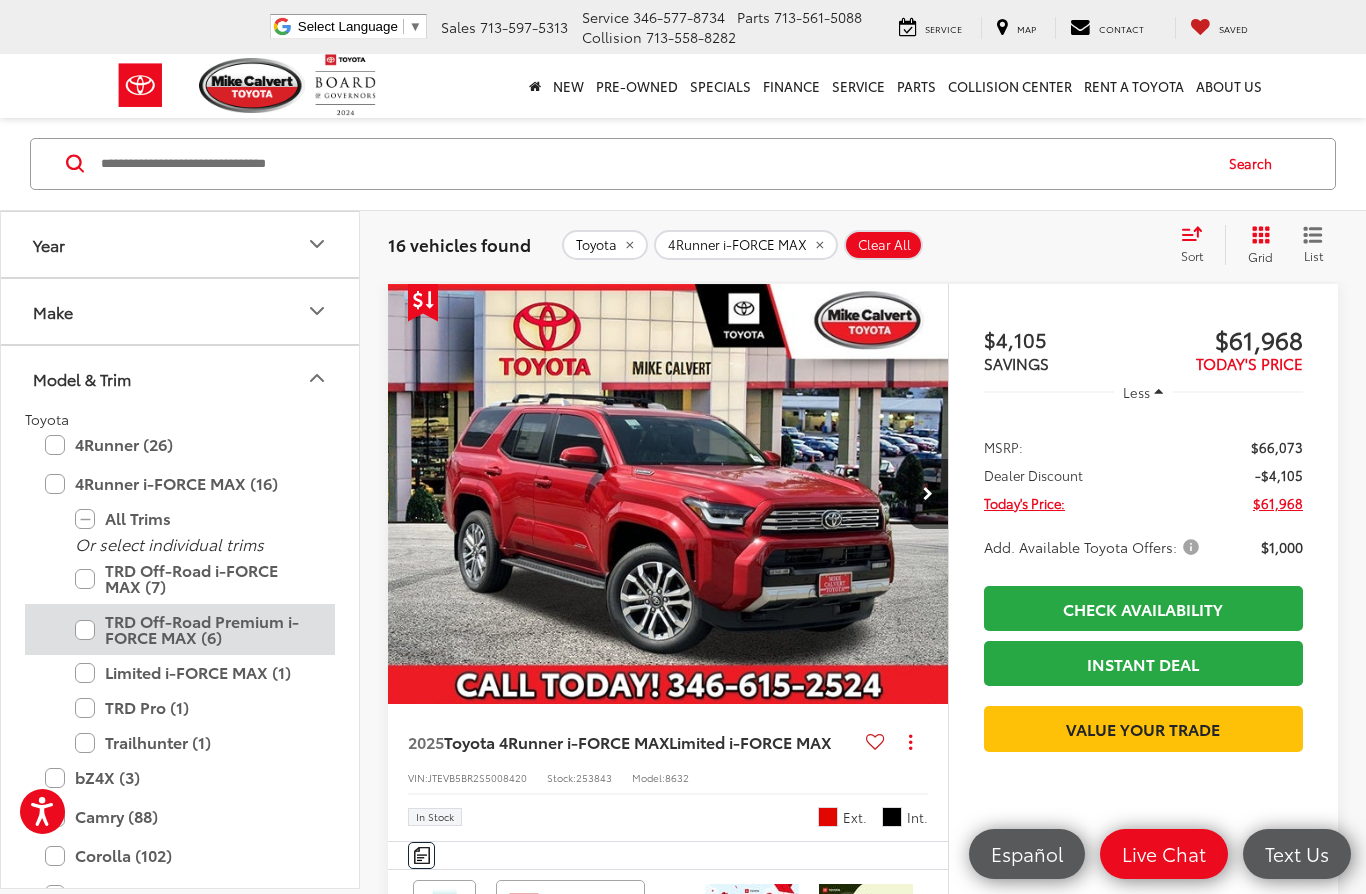 click on "TRD Off-Road Premium i-FORCE MAX (6)" at bounding box center [195, 630] 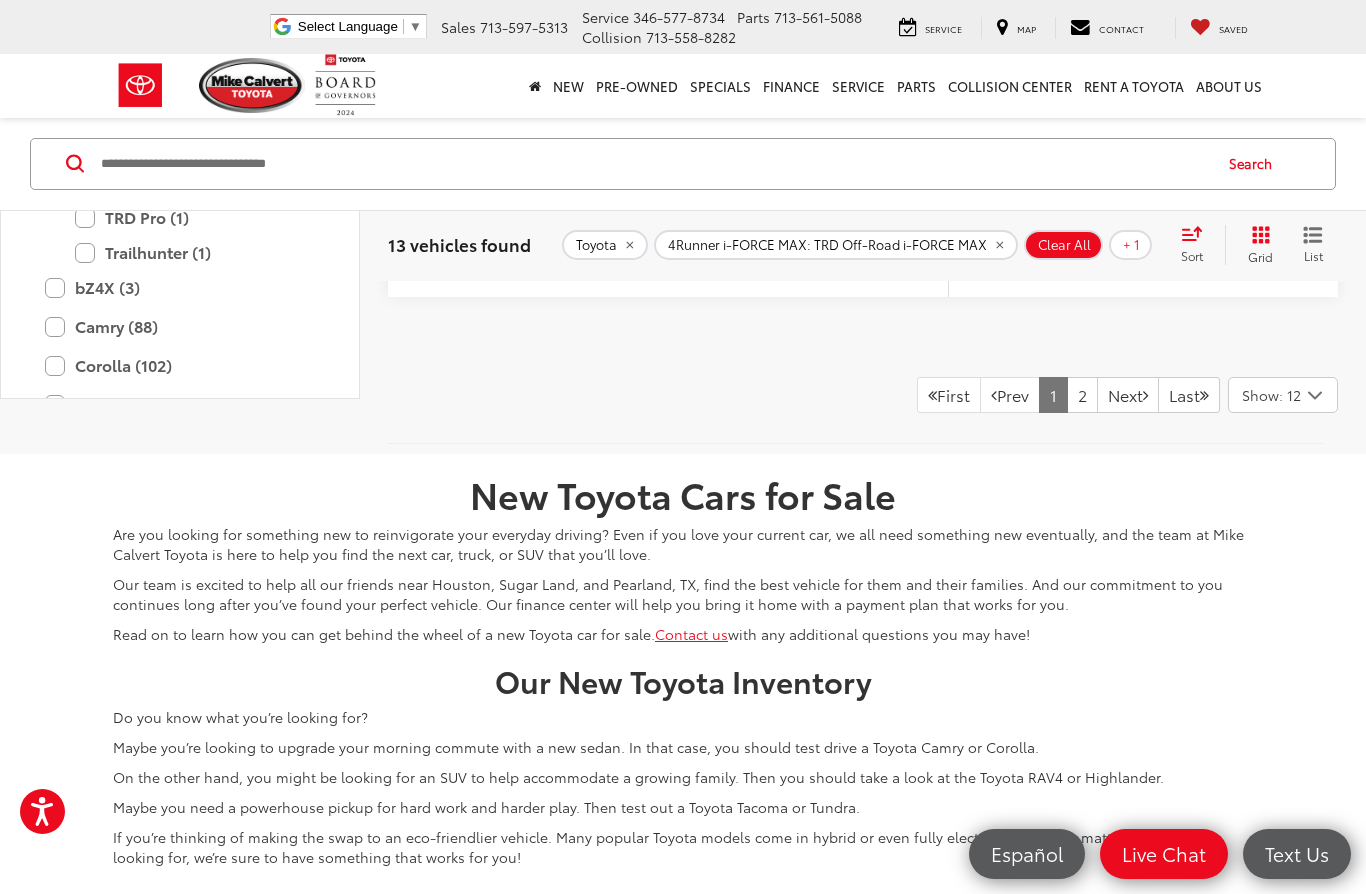 scroll, scrollTop: 8726, scrollLeft: 0, axis: vertical 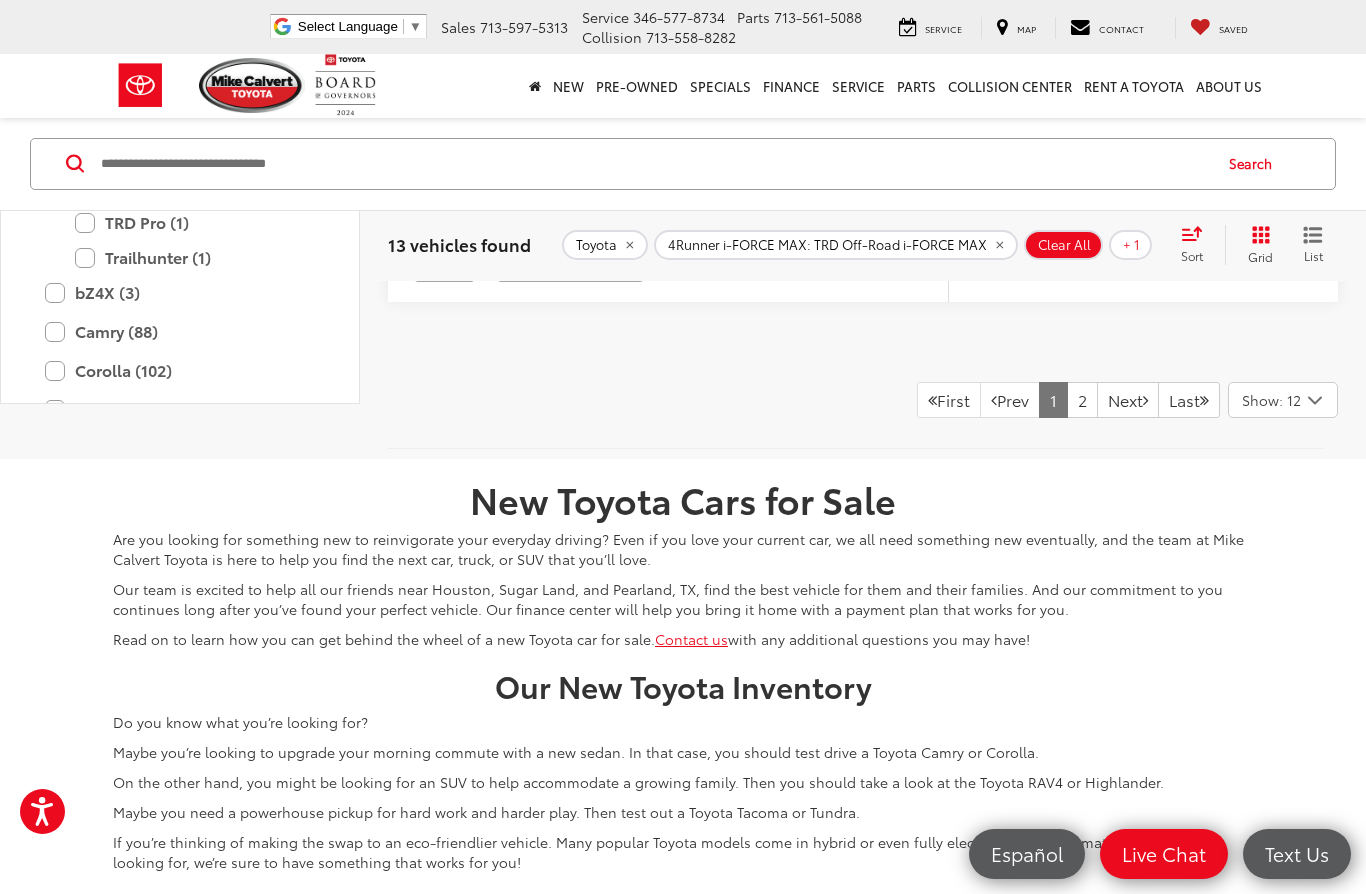 click on "4Runner i-FORCE MAX (16)" at bounding box center [180, -2] 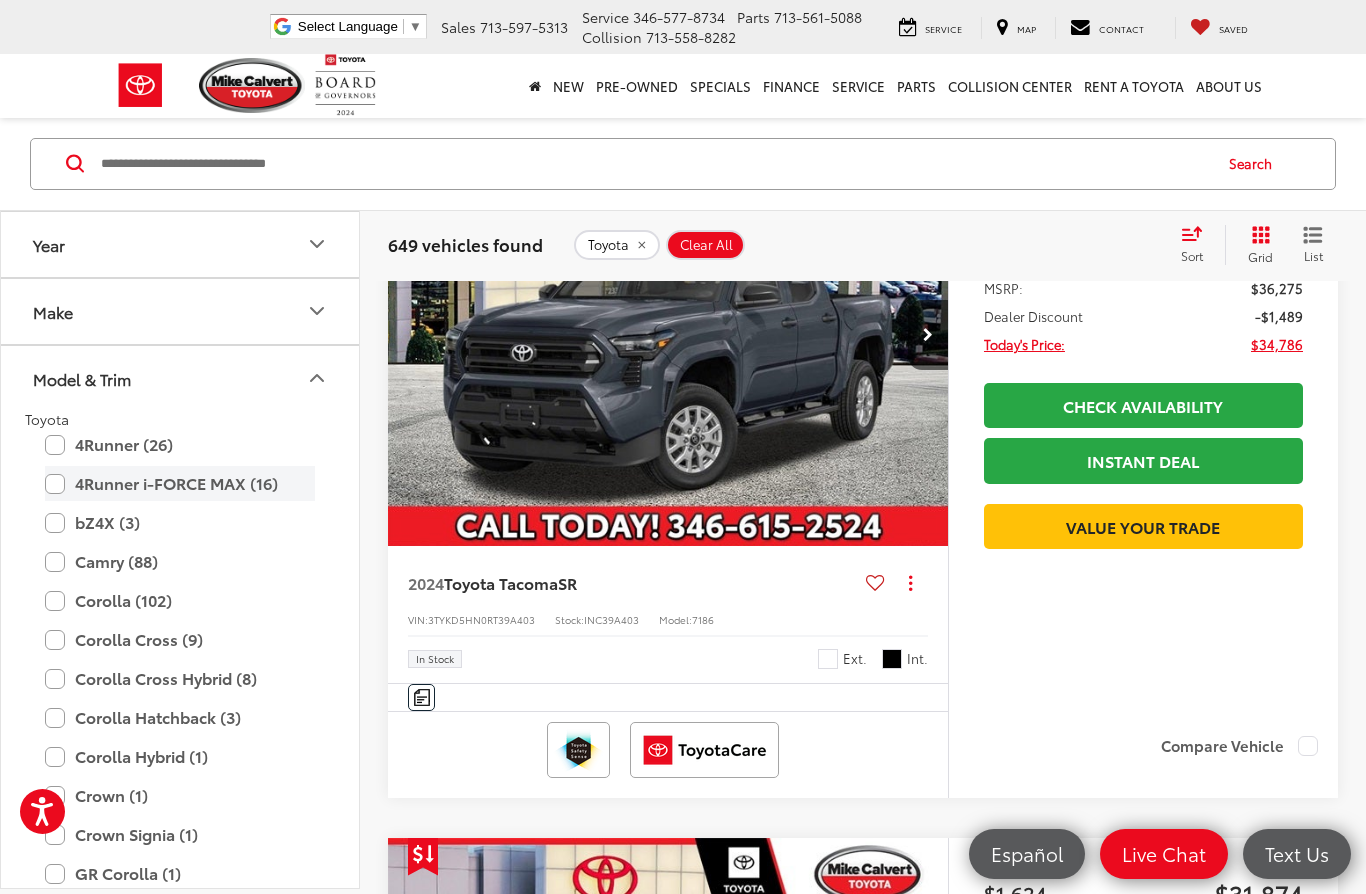 scroll, scrollTop: 991, scrollLeft: 0, axis: vertical 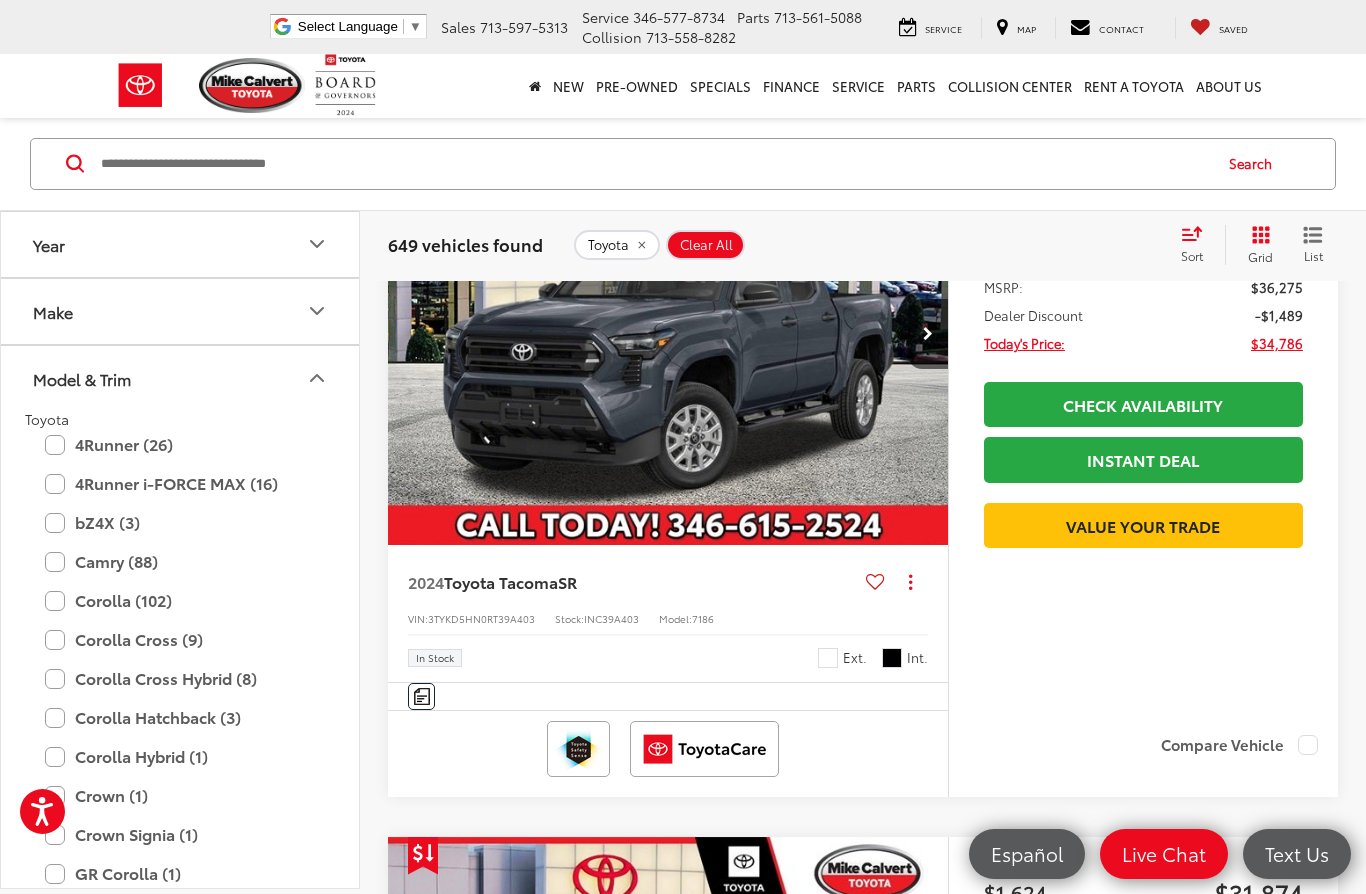 click 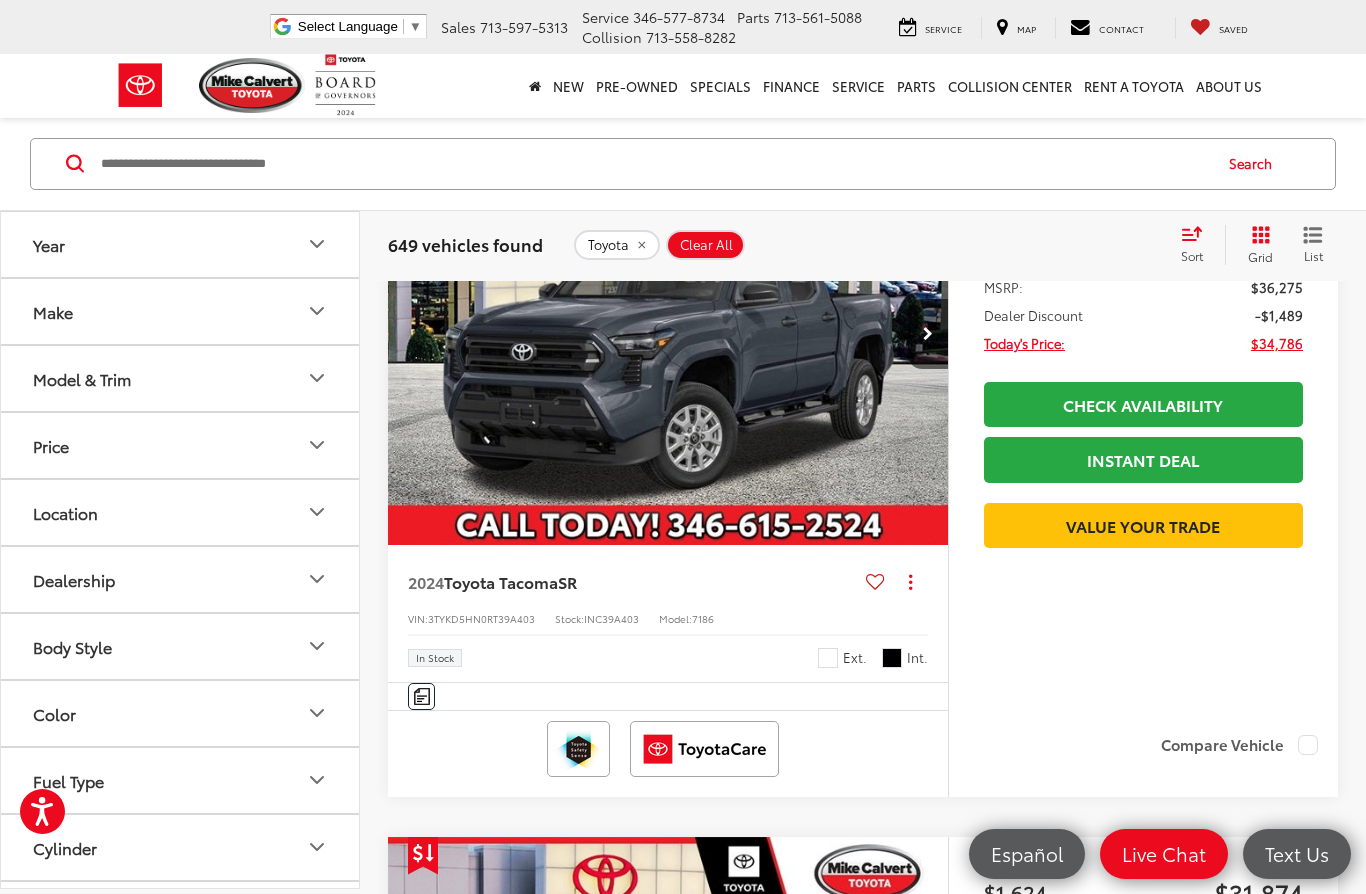click 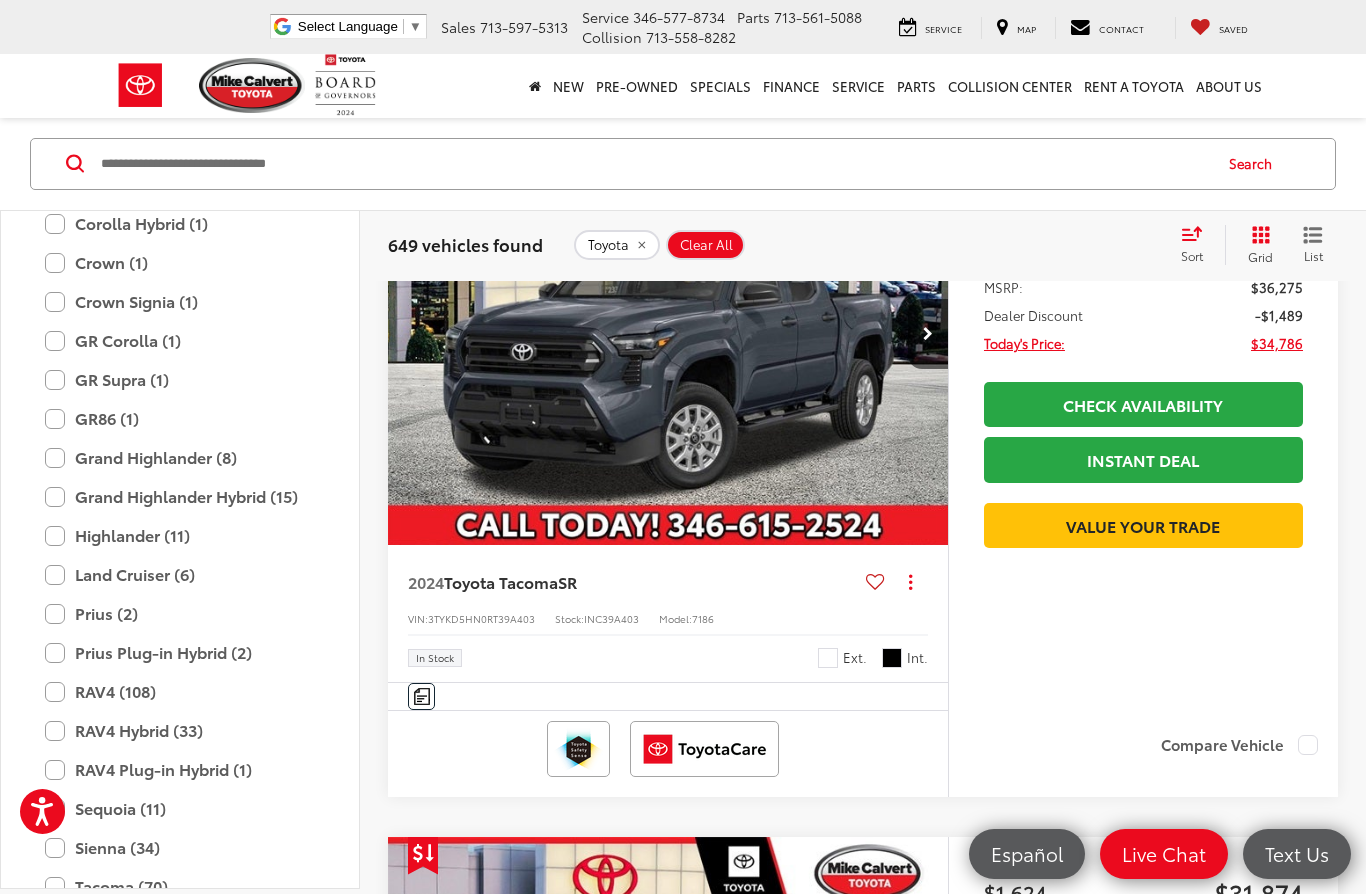 scroll, scrollTop: 531, scrollLeft: 0, axis: vertical 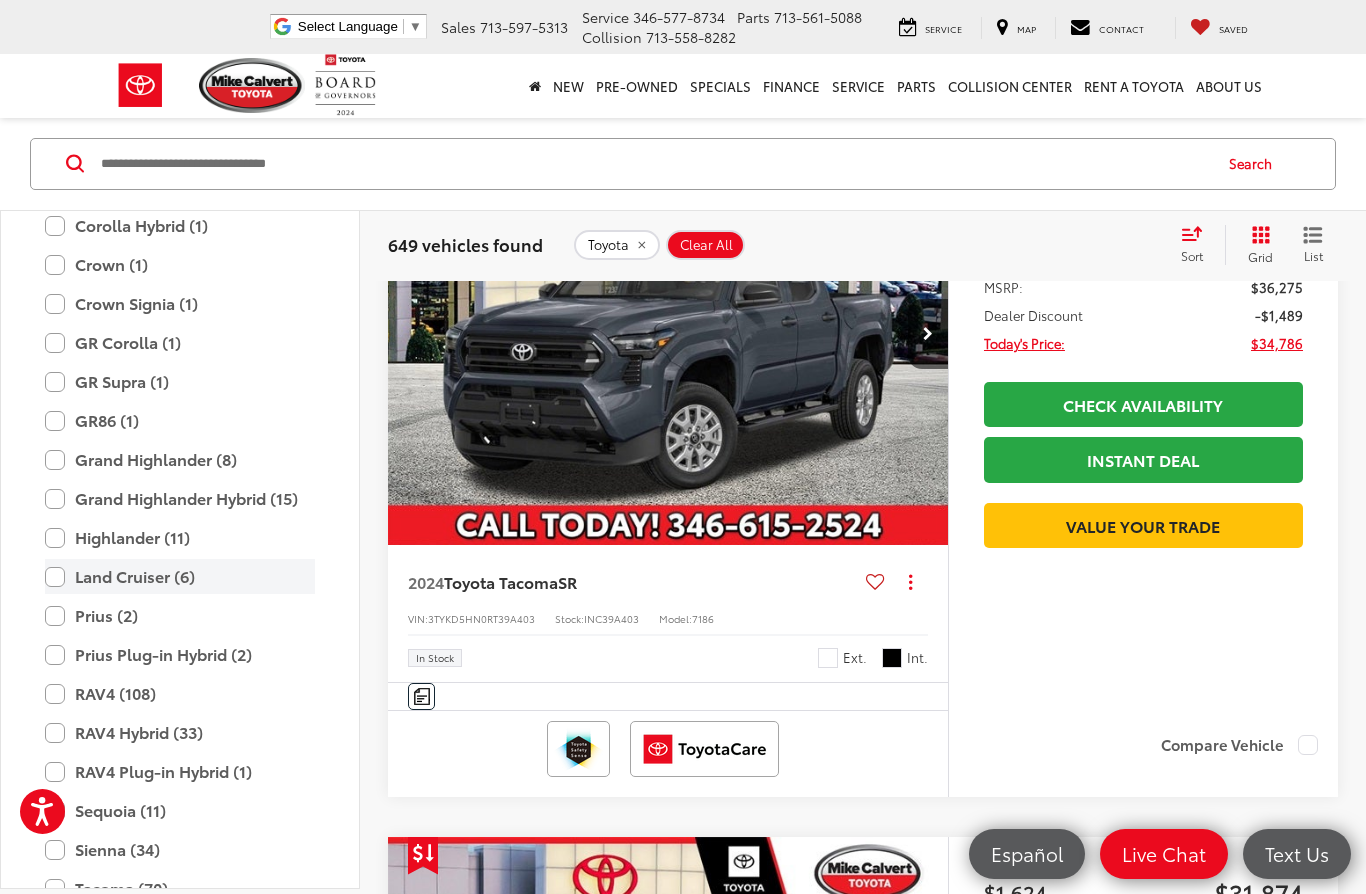 click on "Land Cruiser (6)" at bounding box center [180, 577] 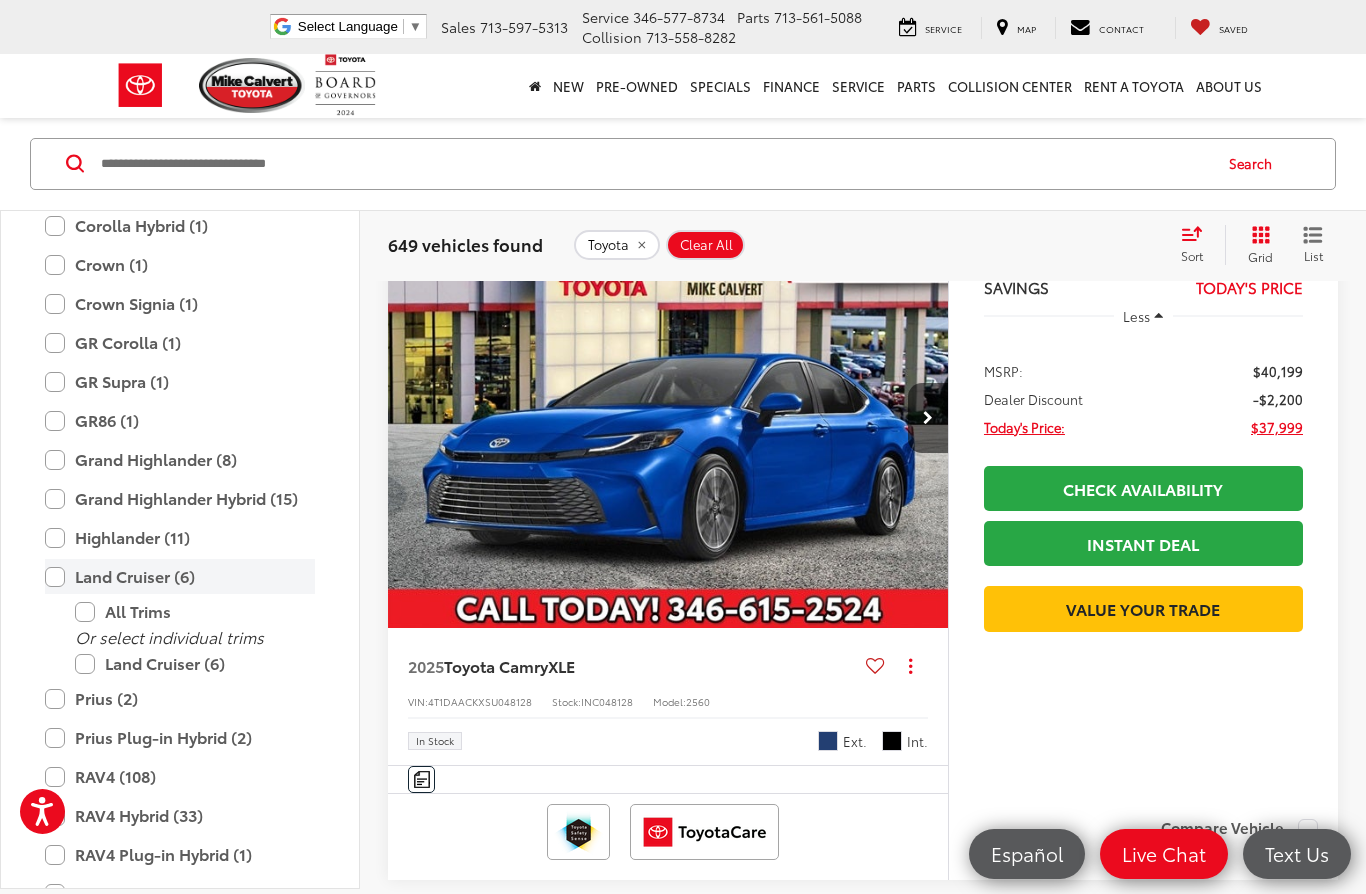 scroll, scrollTop: 119, scrollLeft: 0, axis: vertical 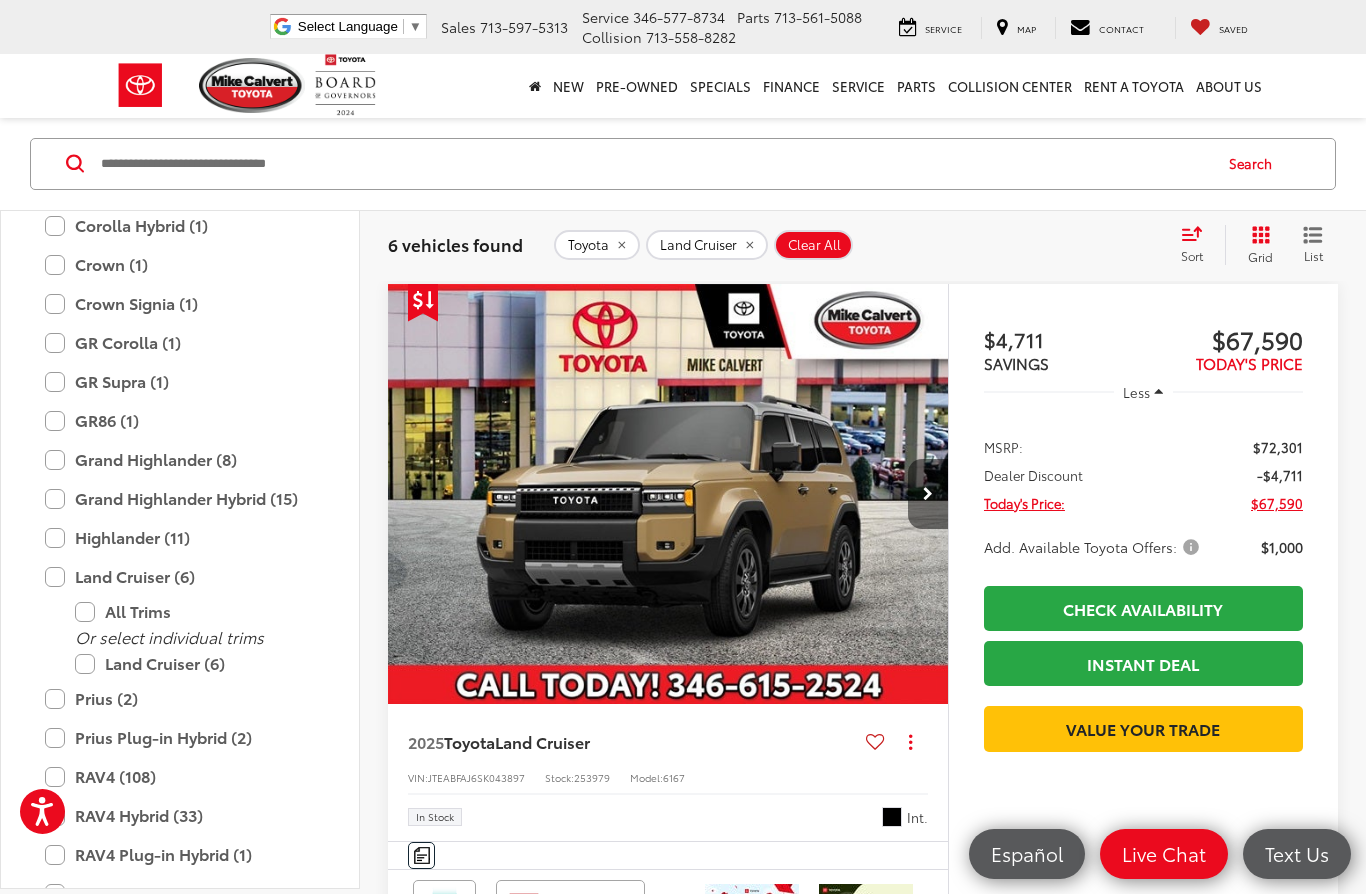 click at bounding box center [928, 494] 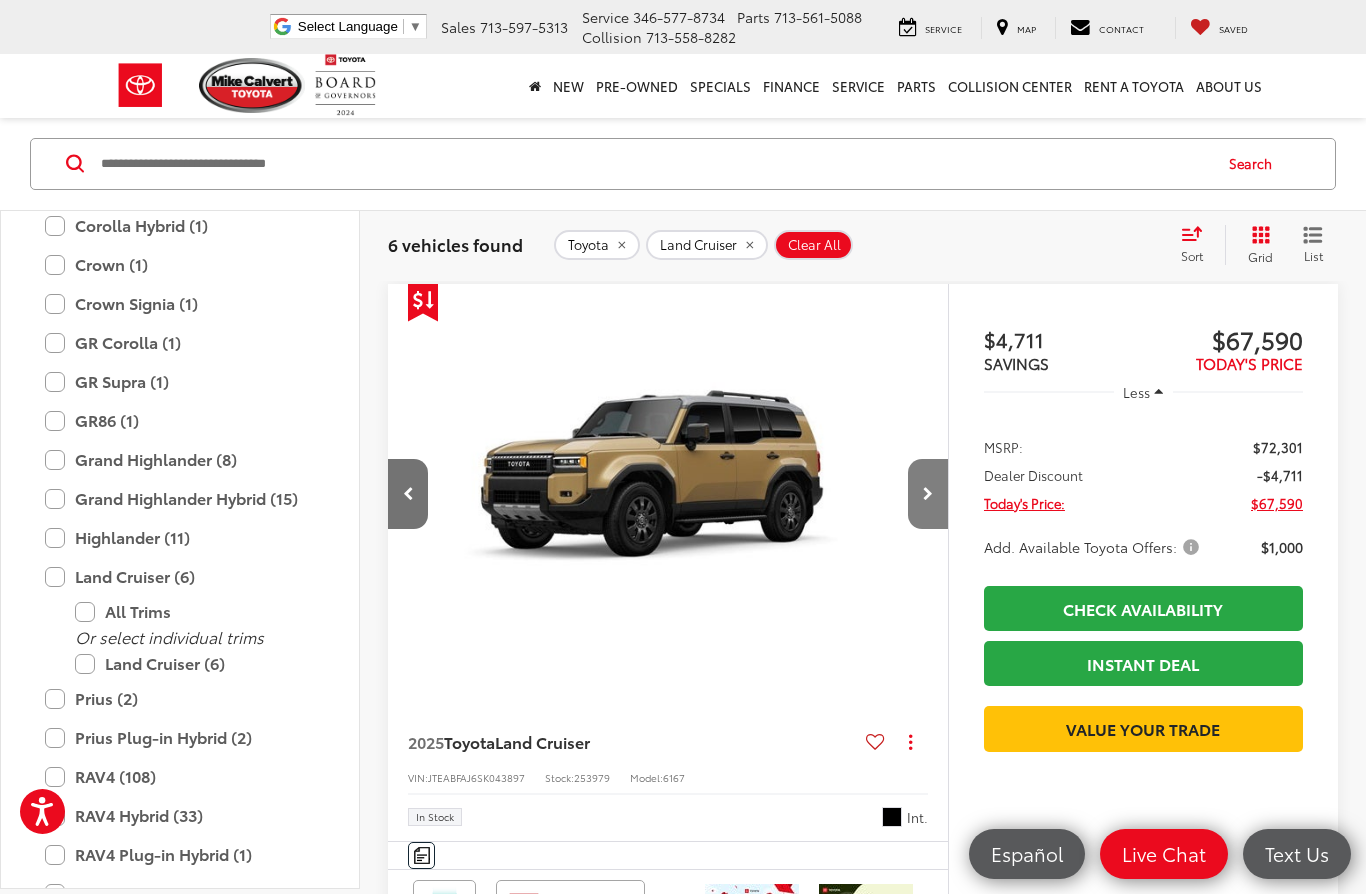 click at bounding box center [928, 494] 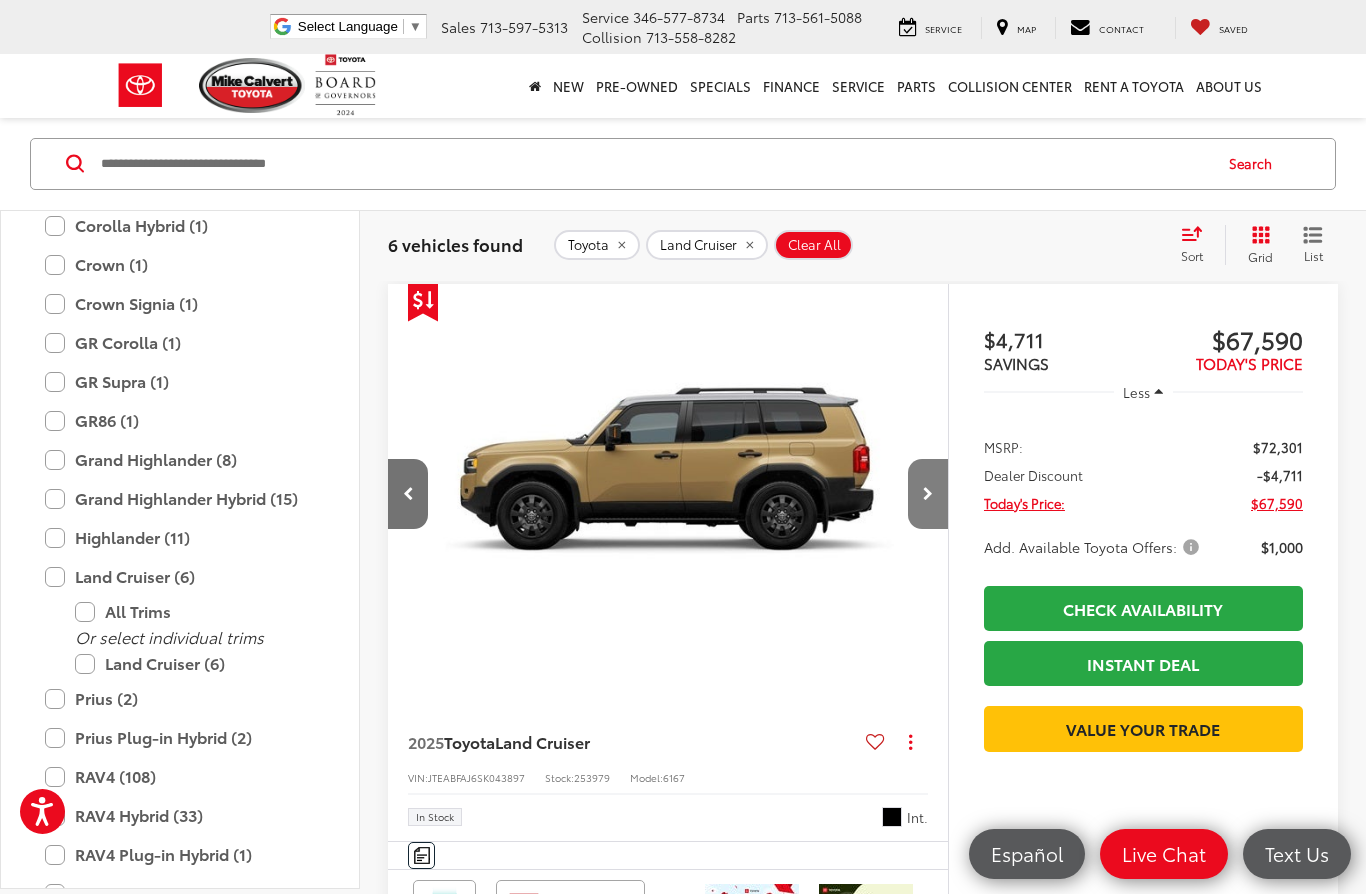 click at bounding box center (928, 494) 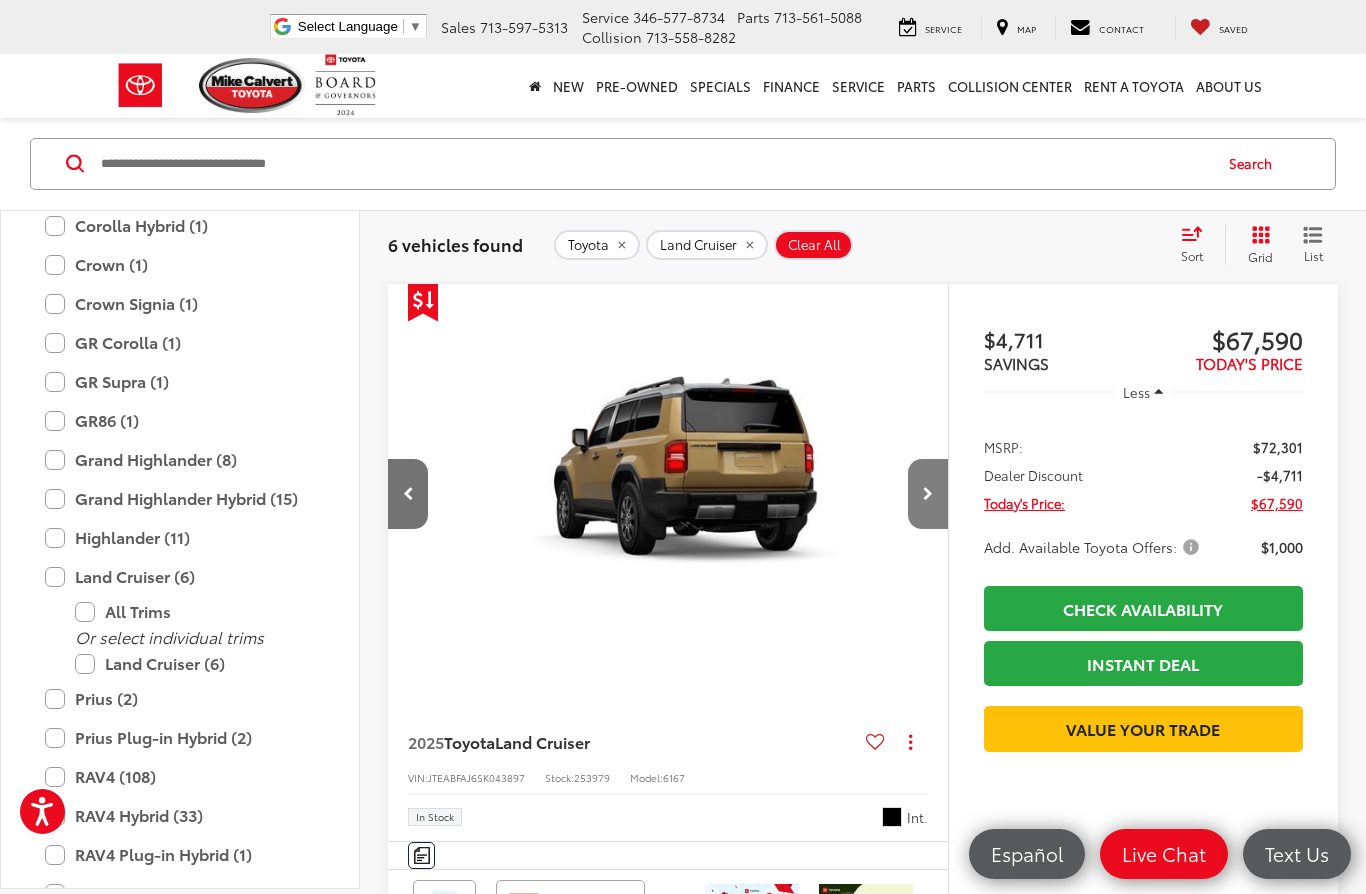 click at bounding box center [928, 494] 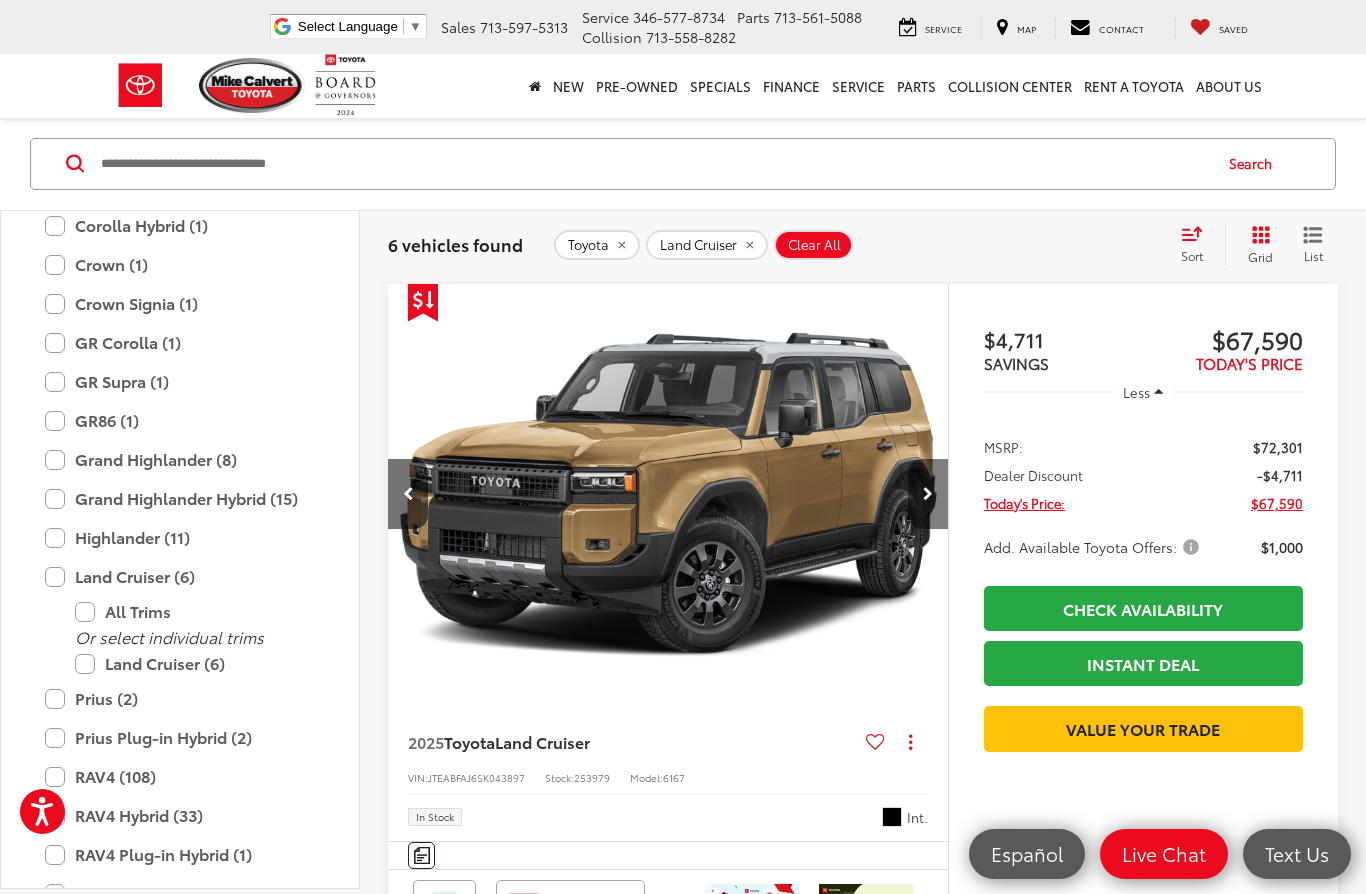 scroll, scrollTop: 0, scrollLeft: 2252, axis: horizontal 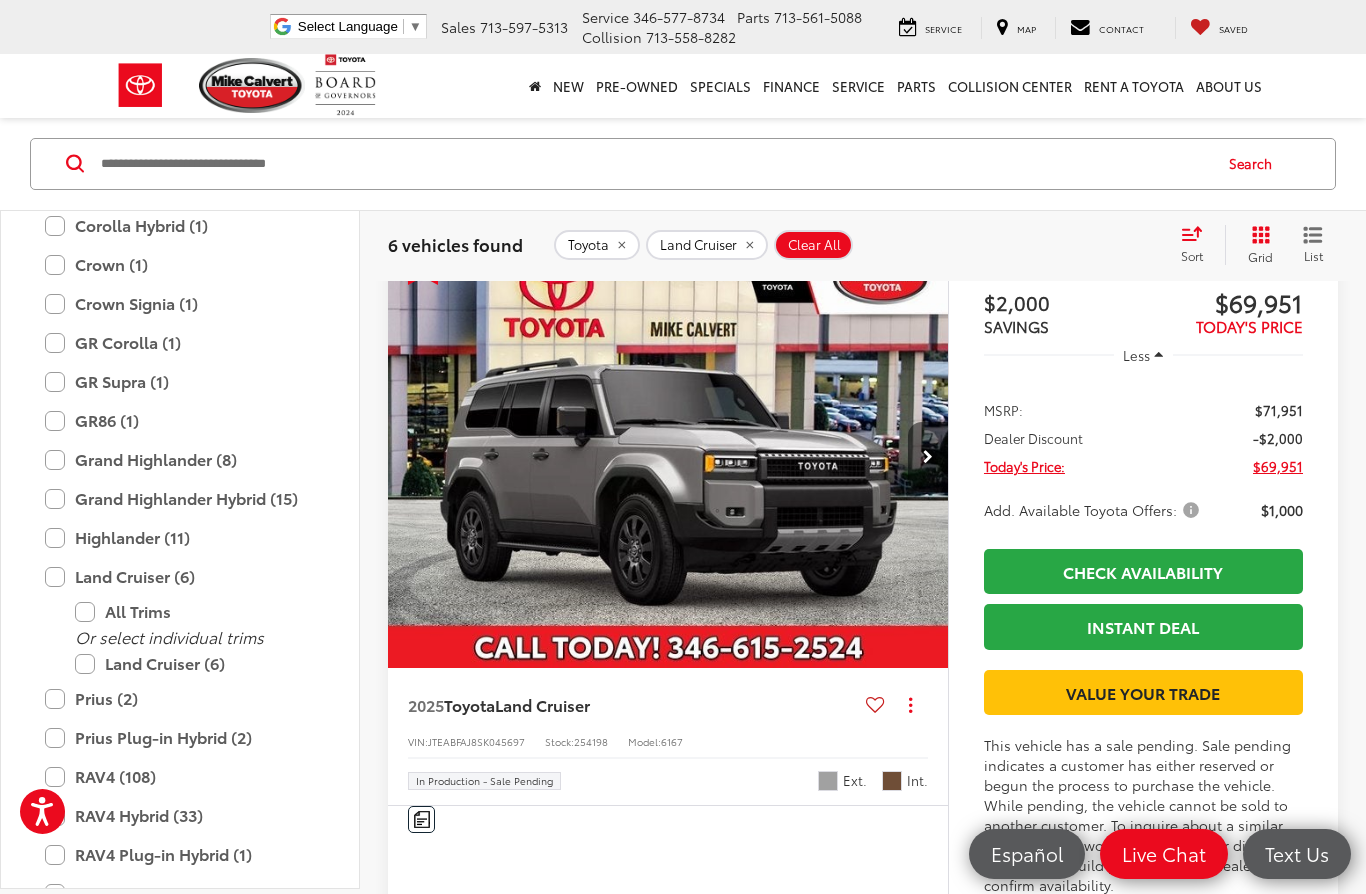 click at bounding box center (928, 457) 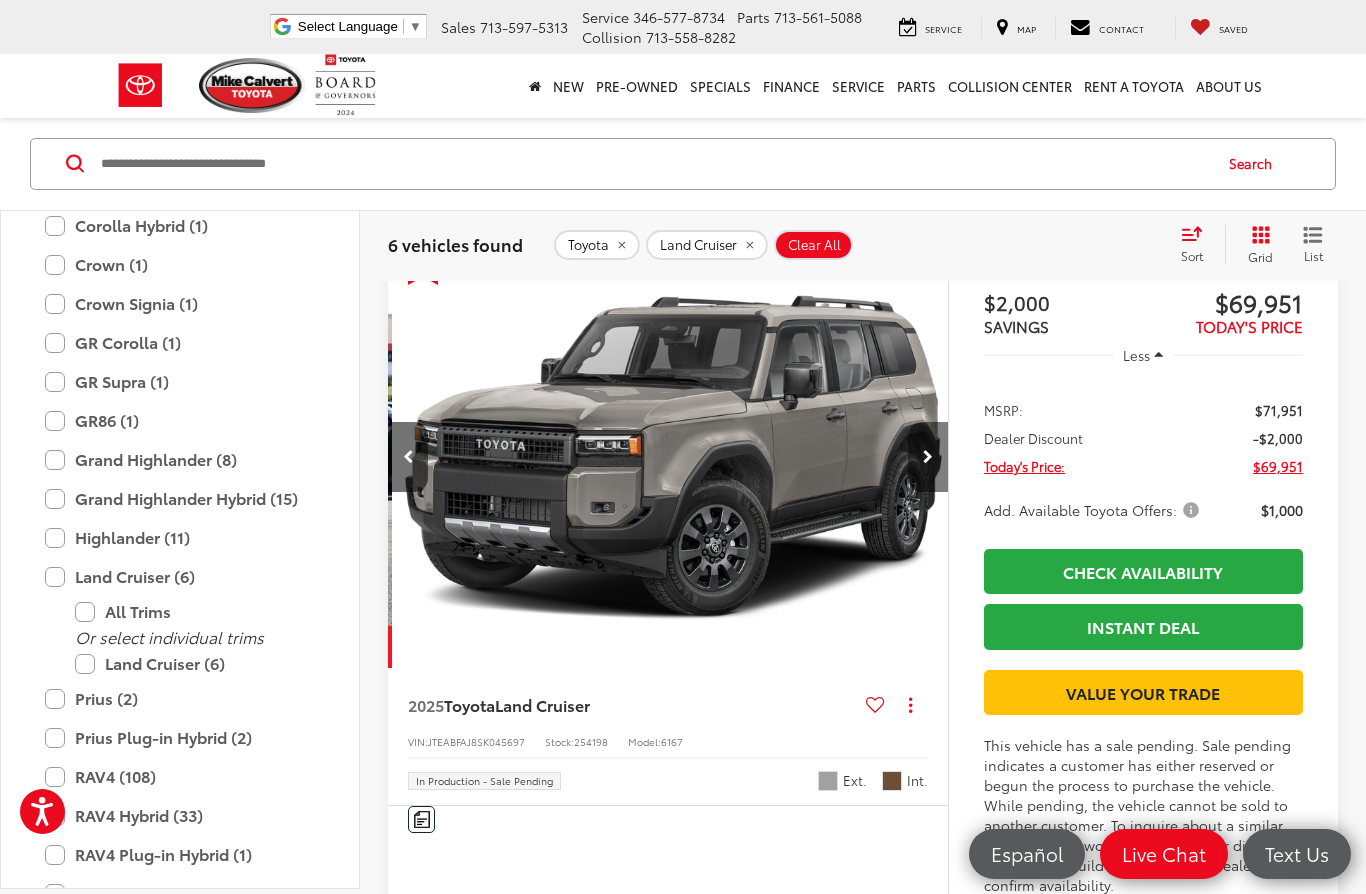 scroll, scrollTop: 0, scrollLeft: 563, axis: horizontal 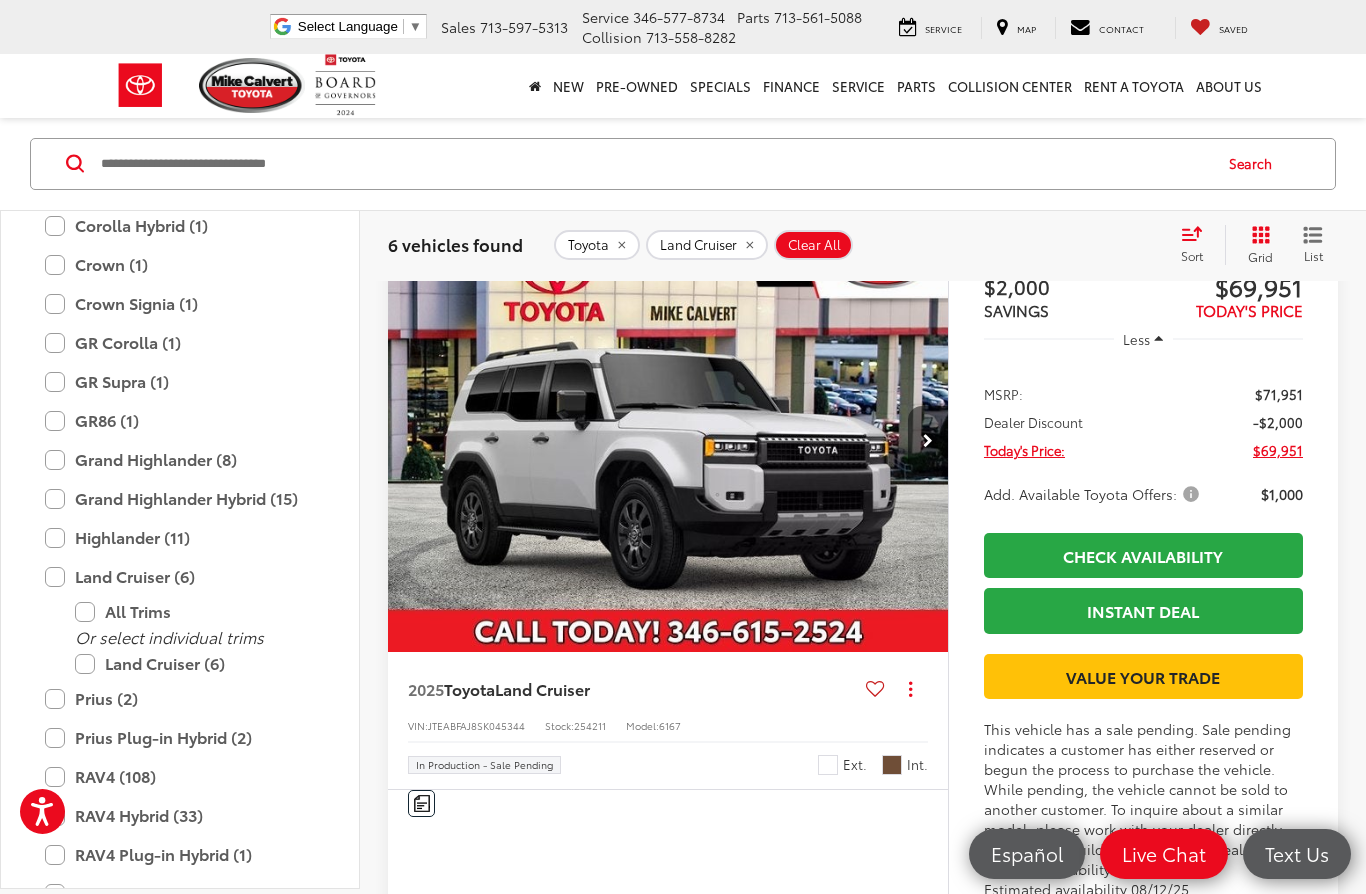 click at bounding box center (928, 441) 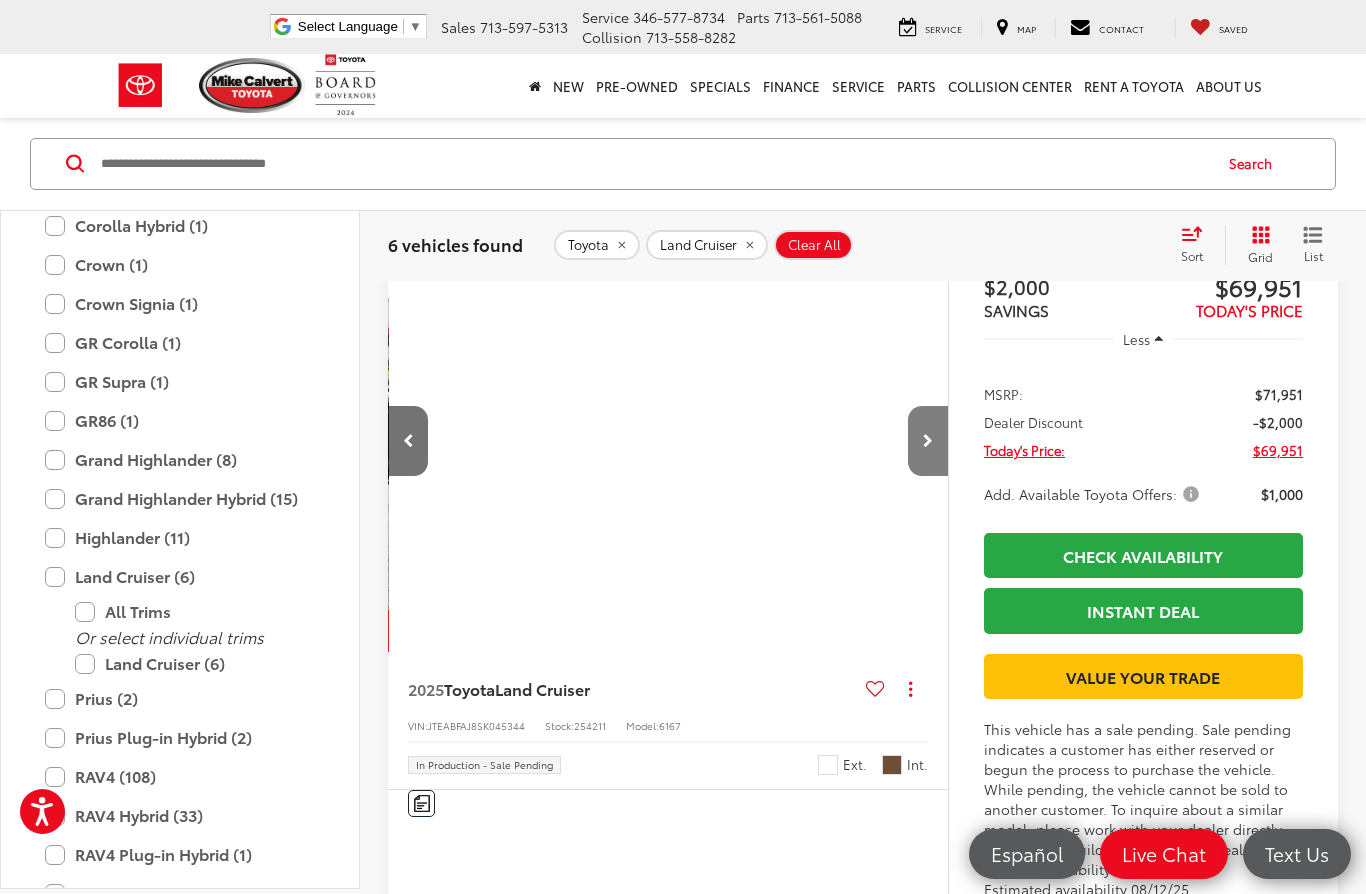 scroll, scrollTop: 0, scrollLeft: 563, axis: horizontal 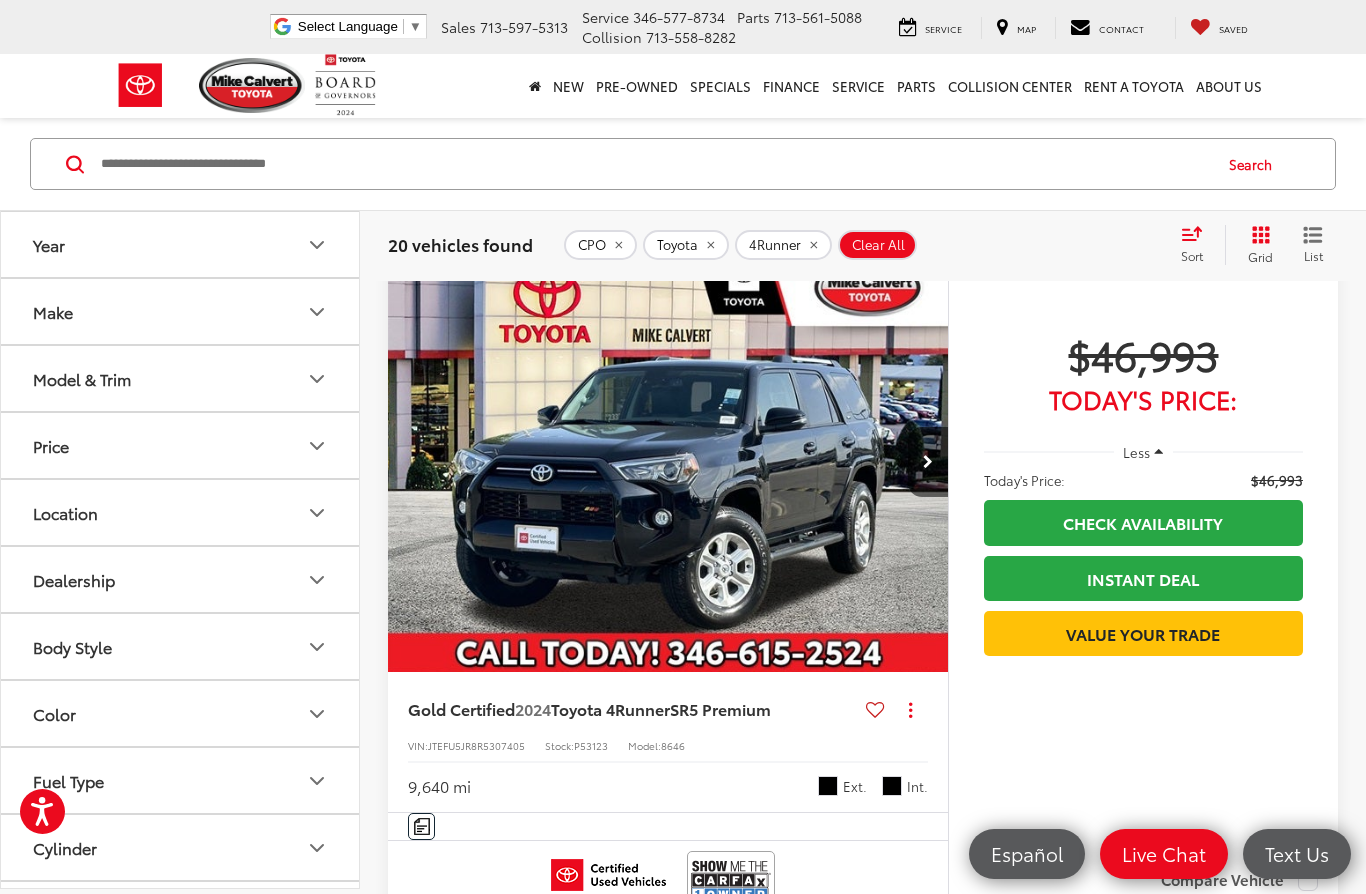 click 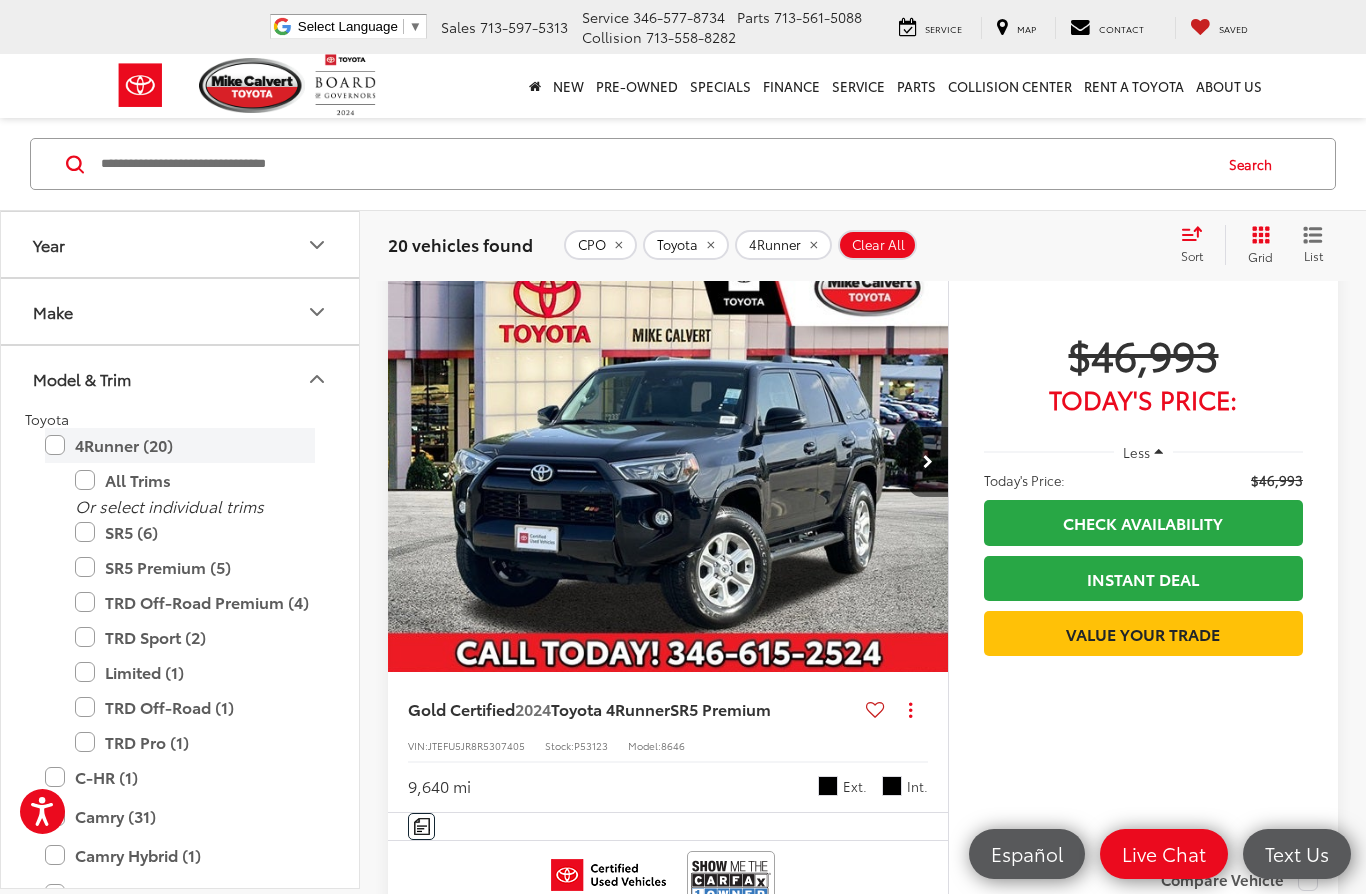 click on "4Runner (20)" at bounding box center [180, 445] 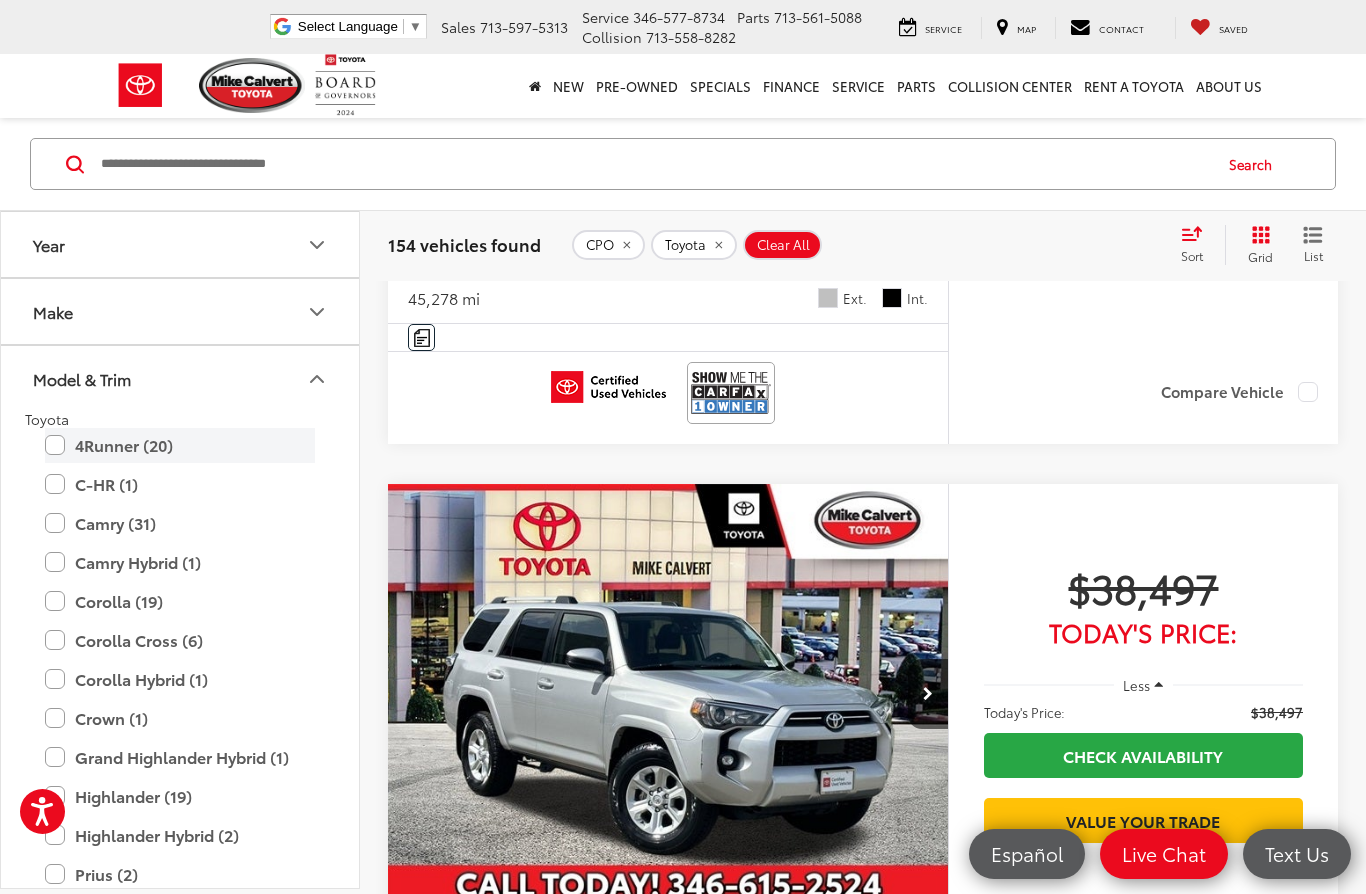 scroll, scrollTop: 480, scrollLeft: 0, axis: vertical 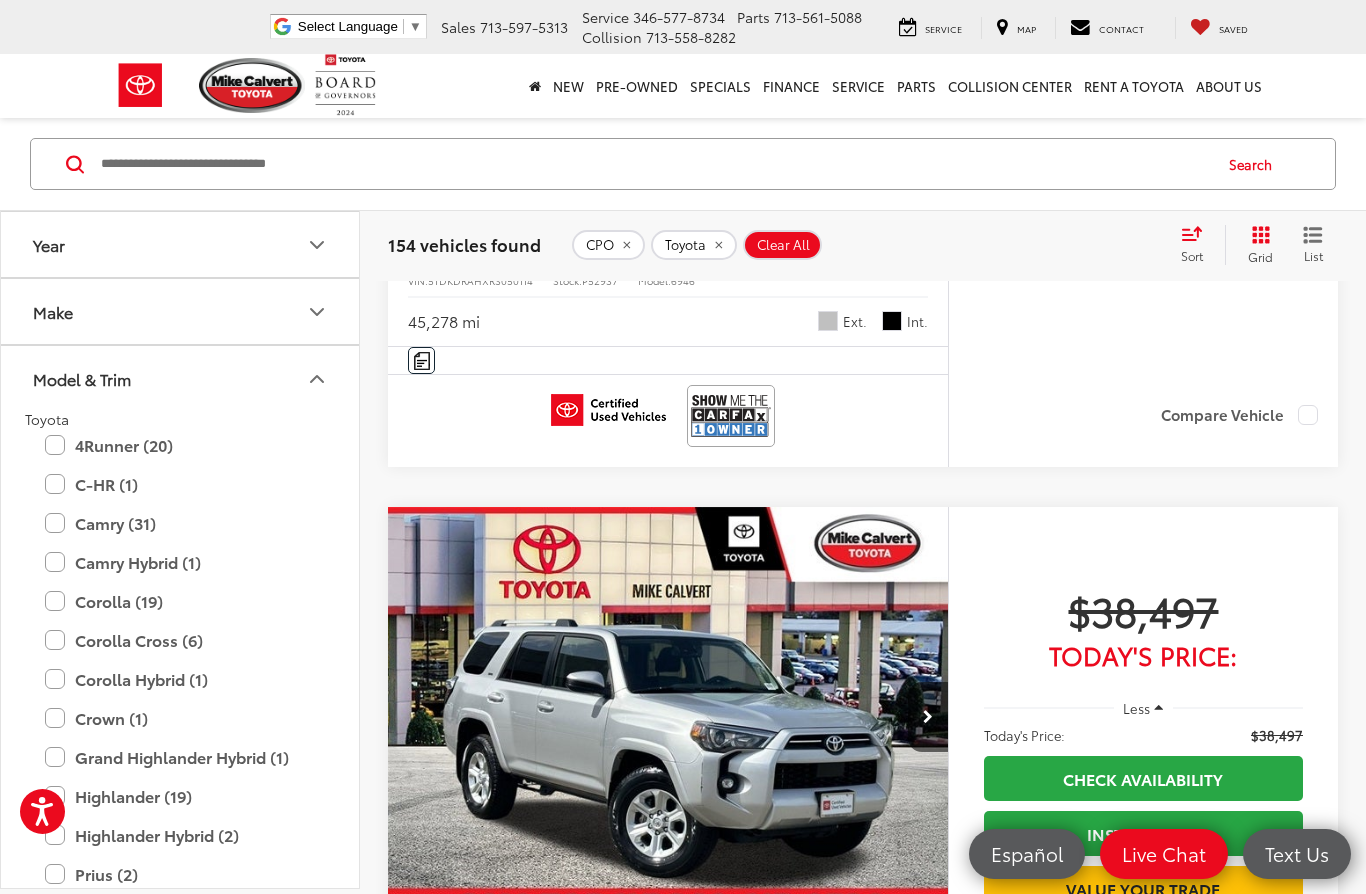 click on "Model & Trim" at bounding box center [181, 378] 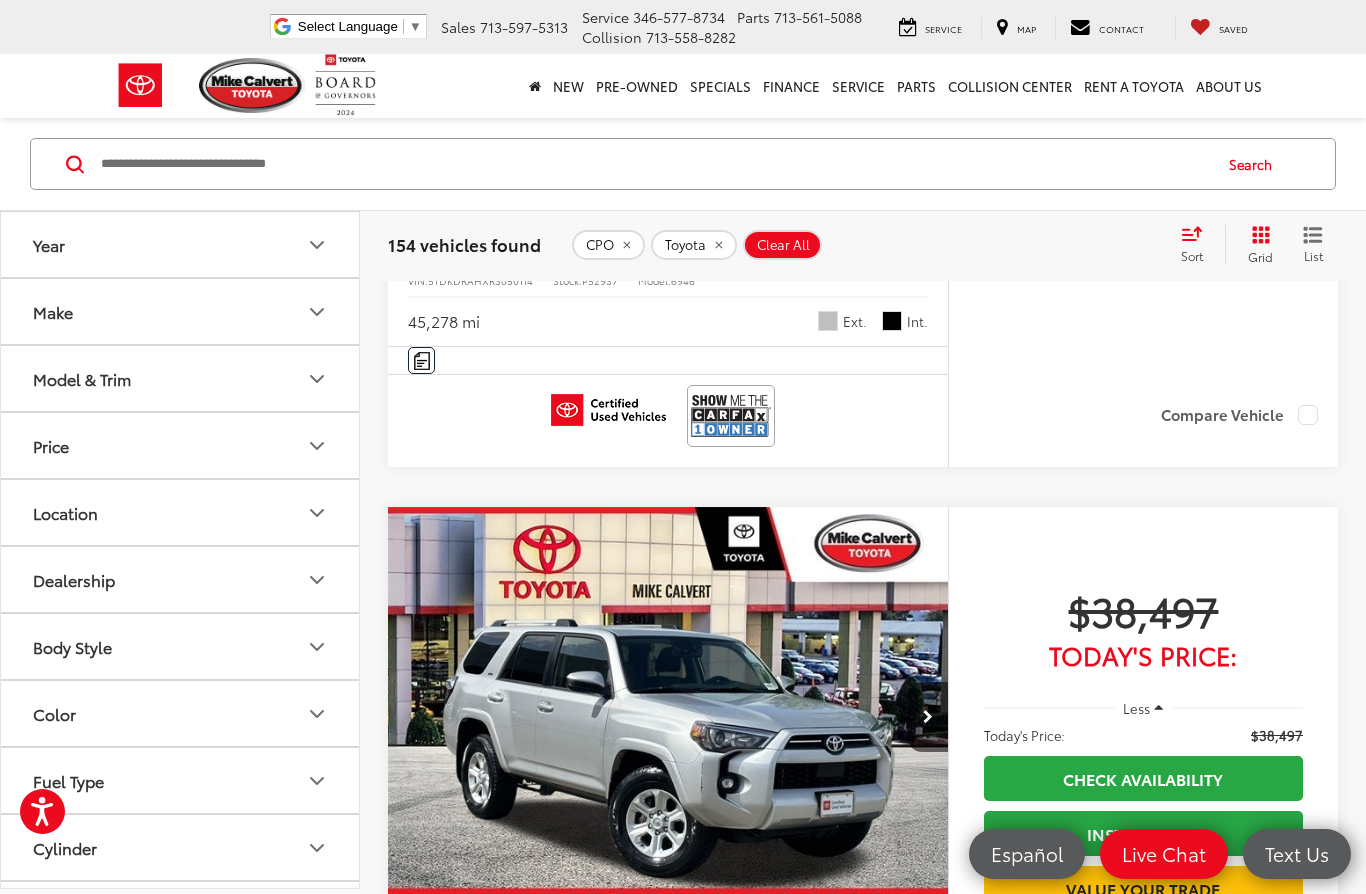 click 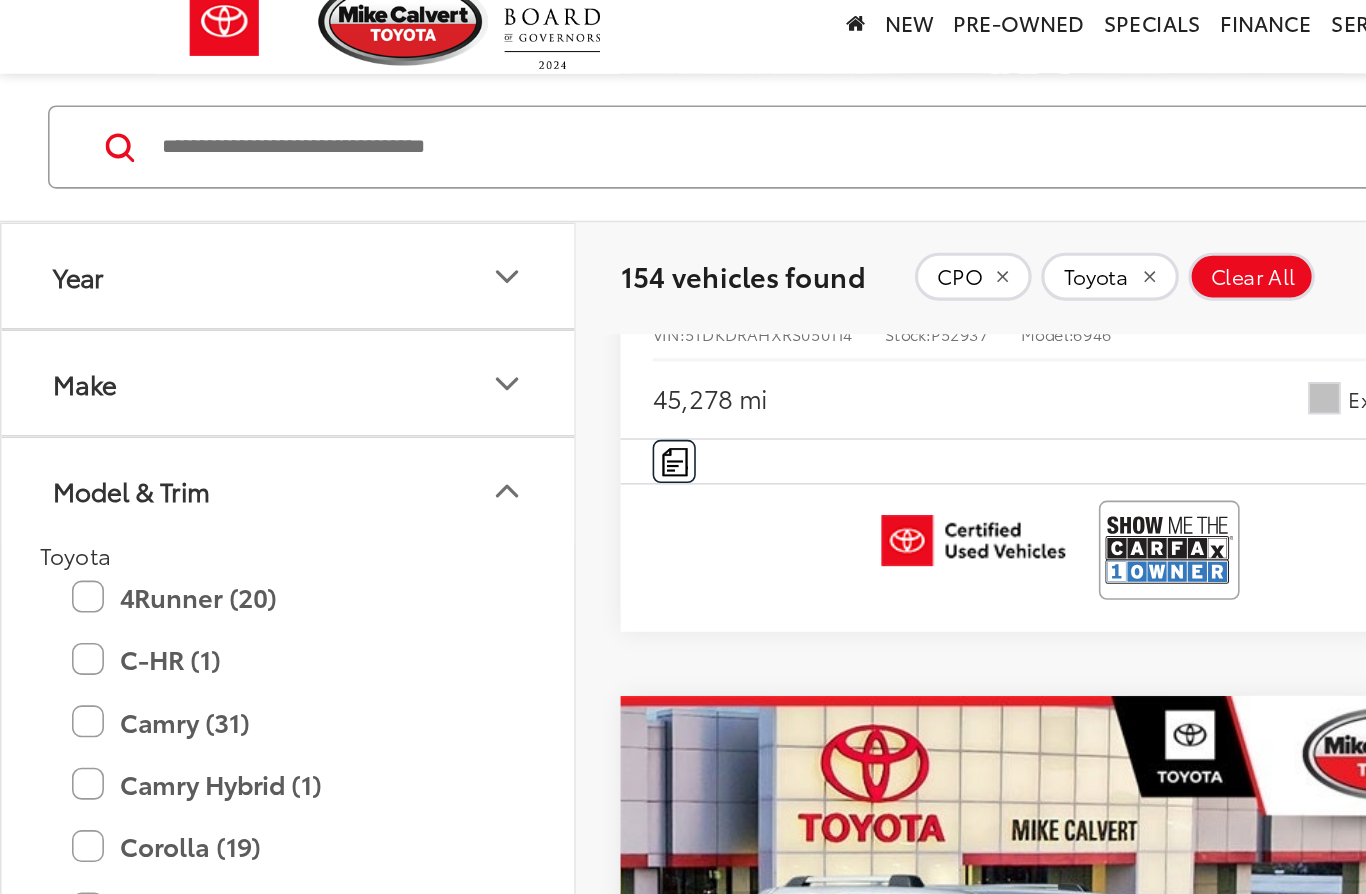 click 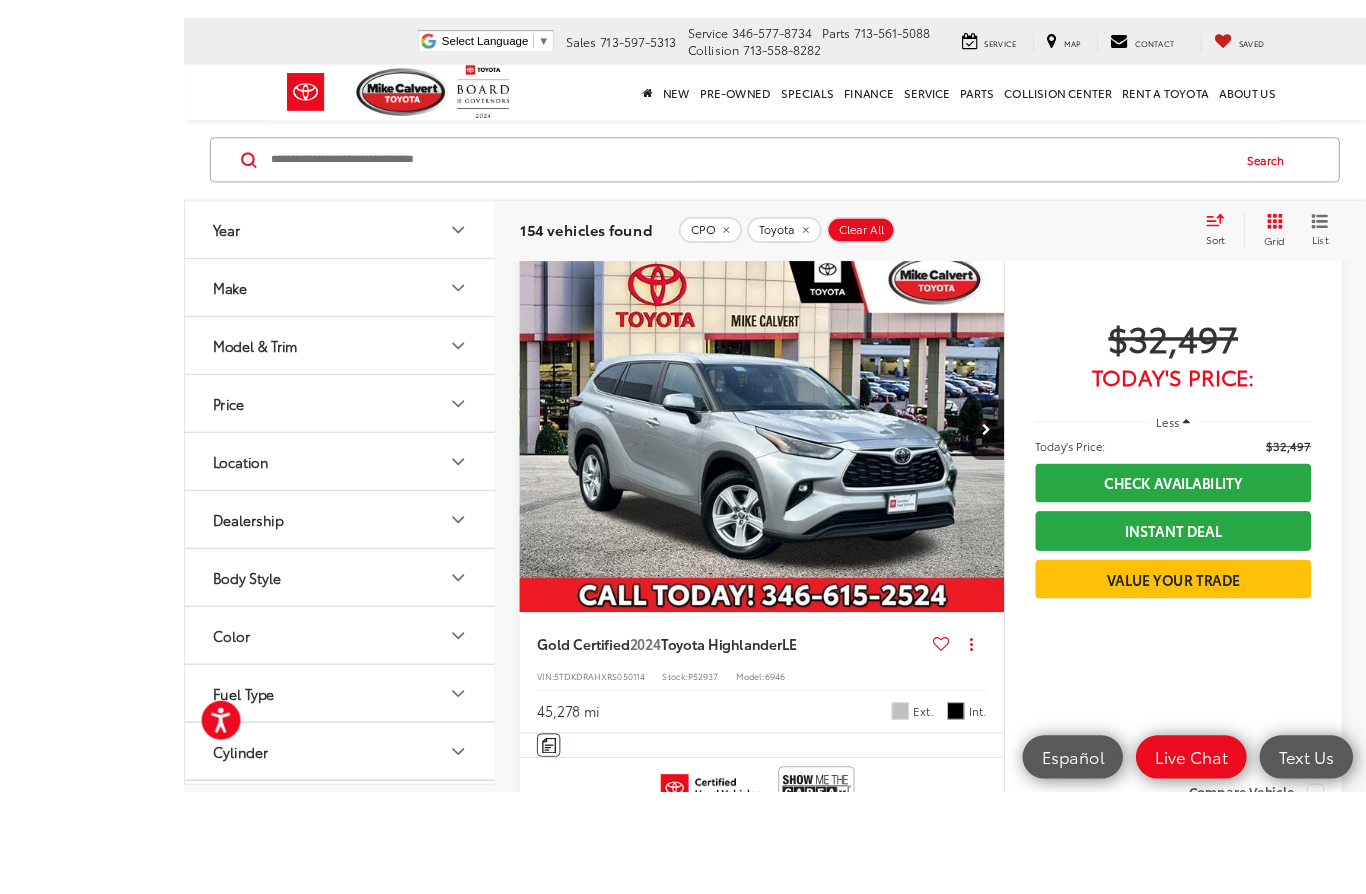 scroll, scrollTop: 364, scrollLeft: 0, axis: vertical 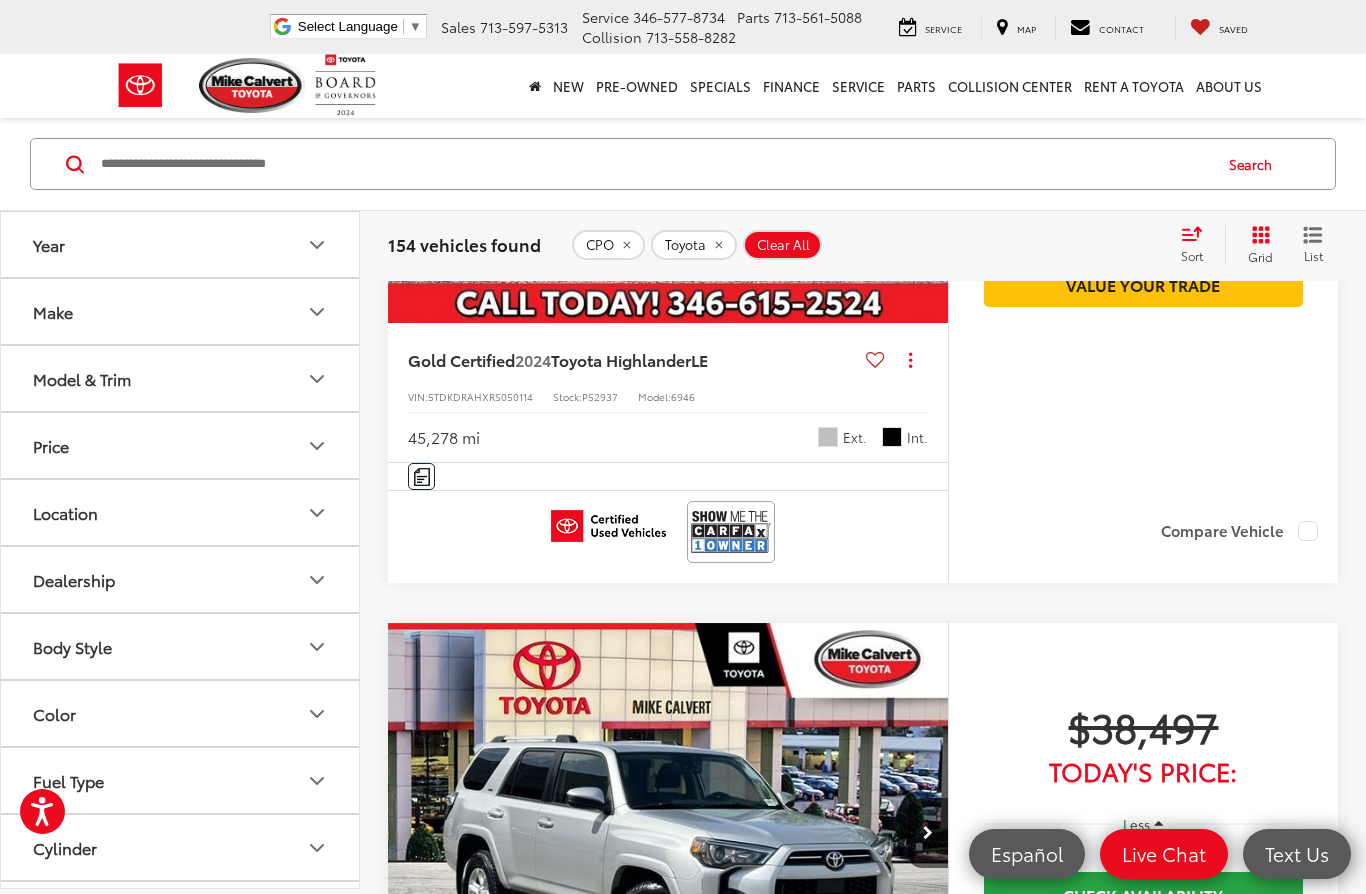 click 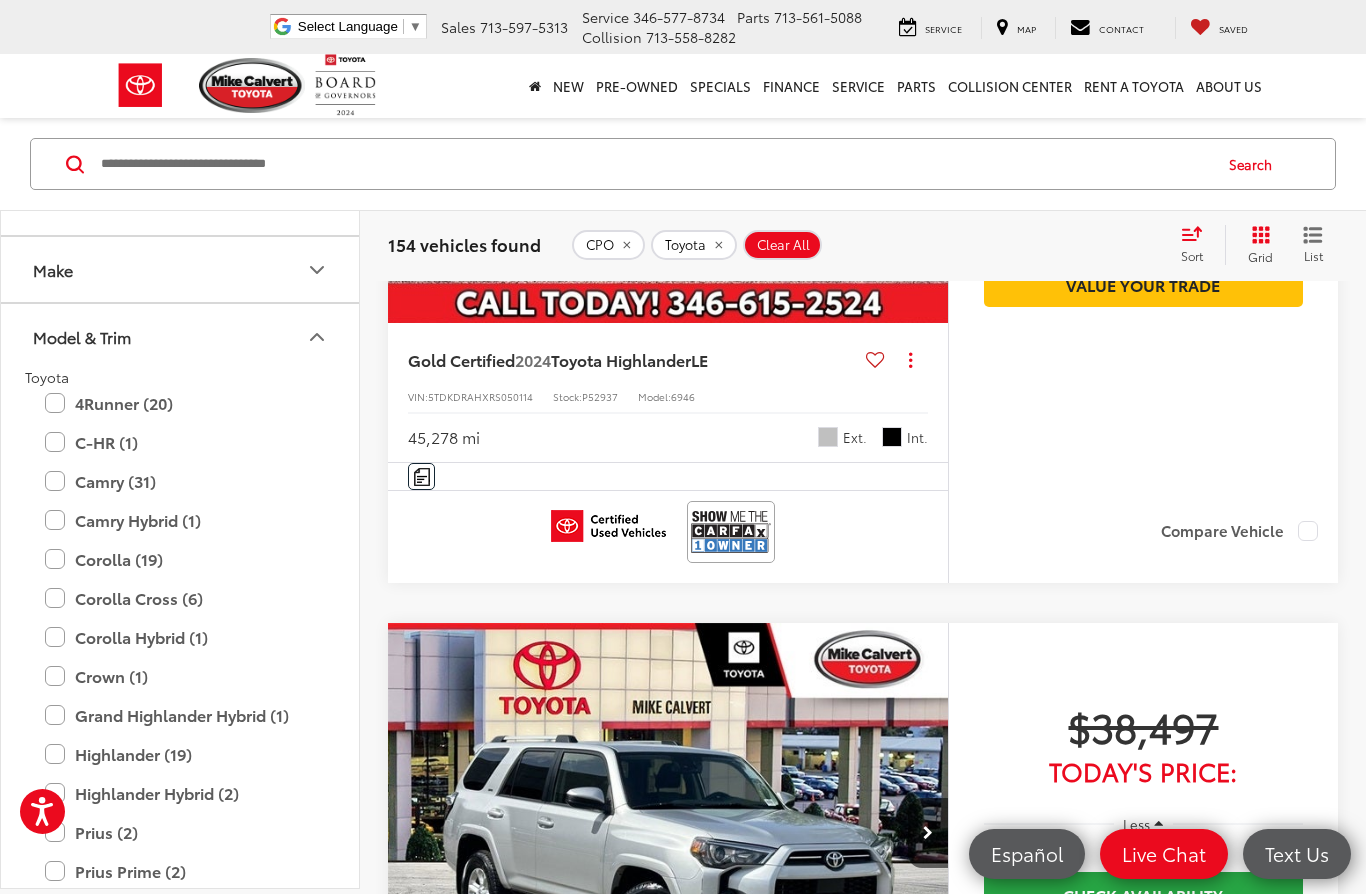 scroll, scrollTop: 41, scrollLeft: 0, axis: vertical 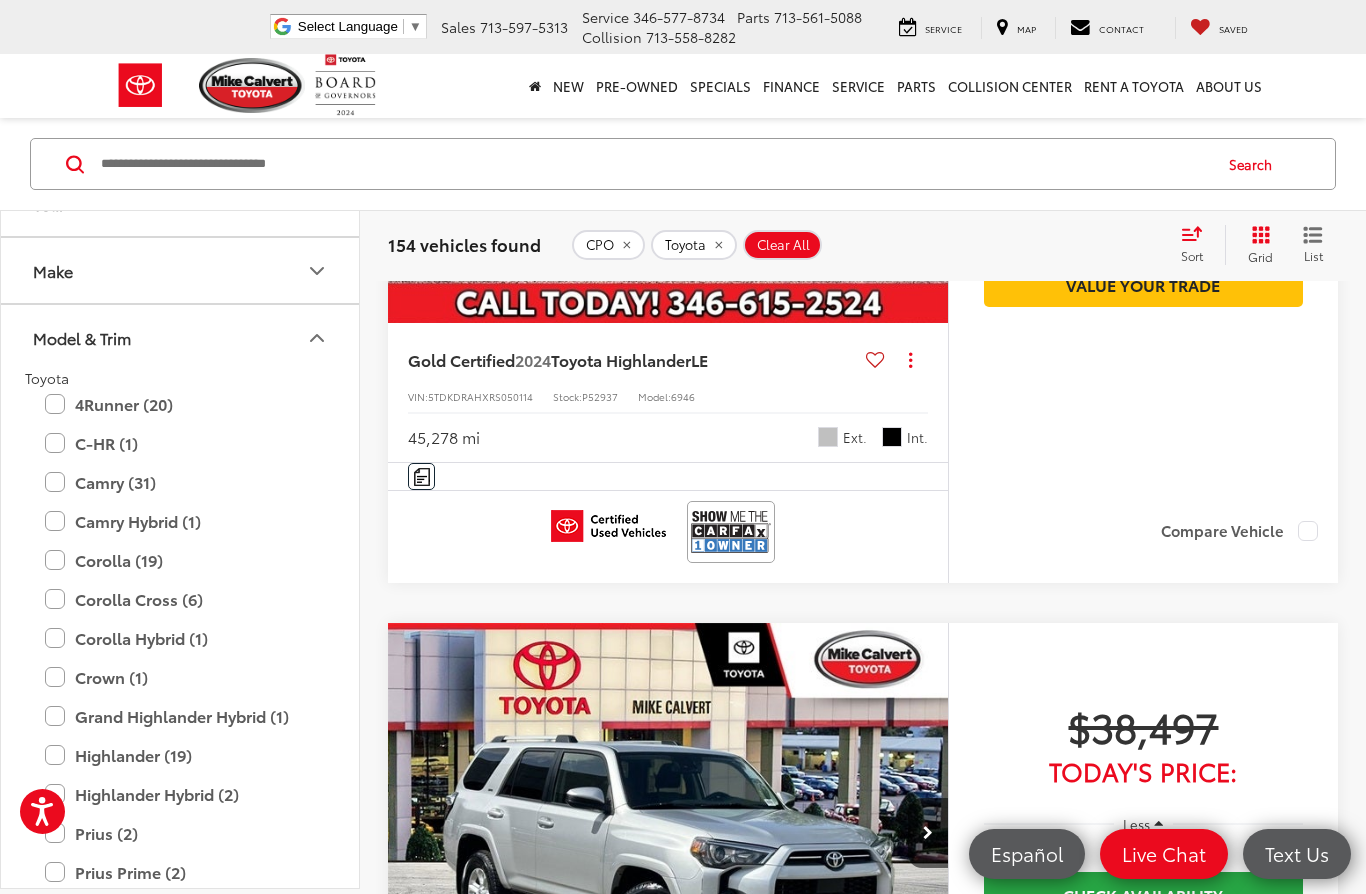 click 